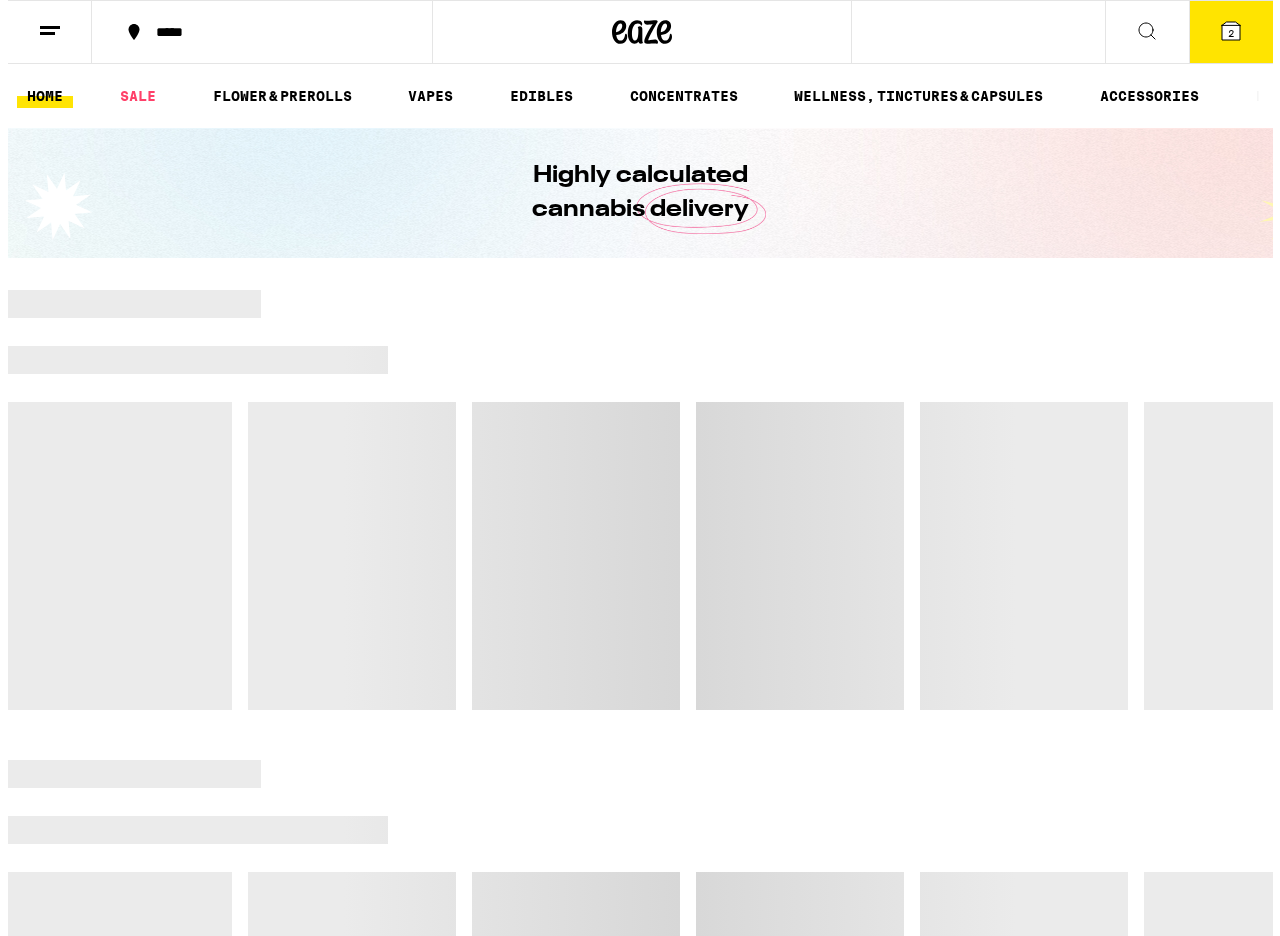scroll, scrollTop: 0, scrollLeft: 0, axis: both 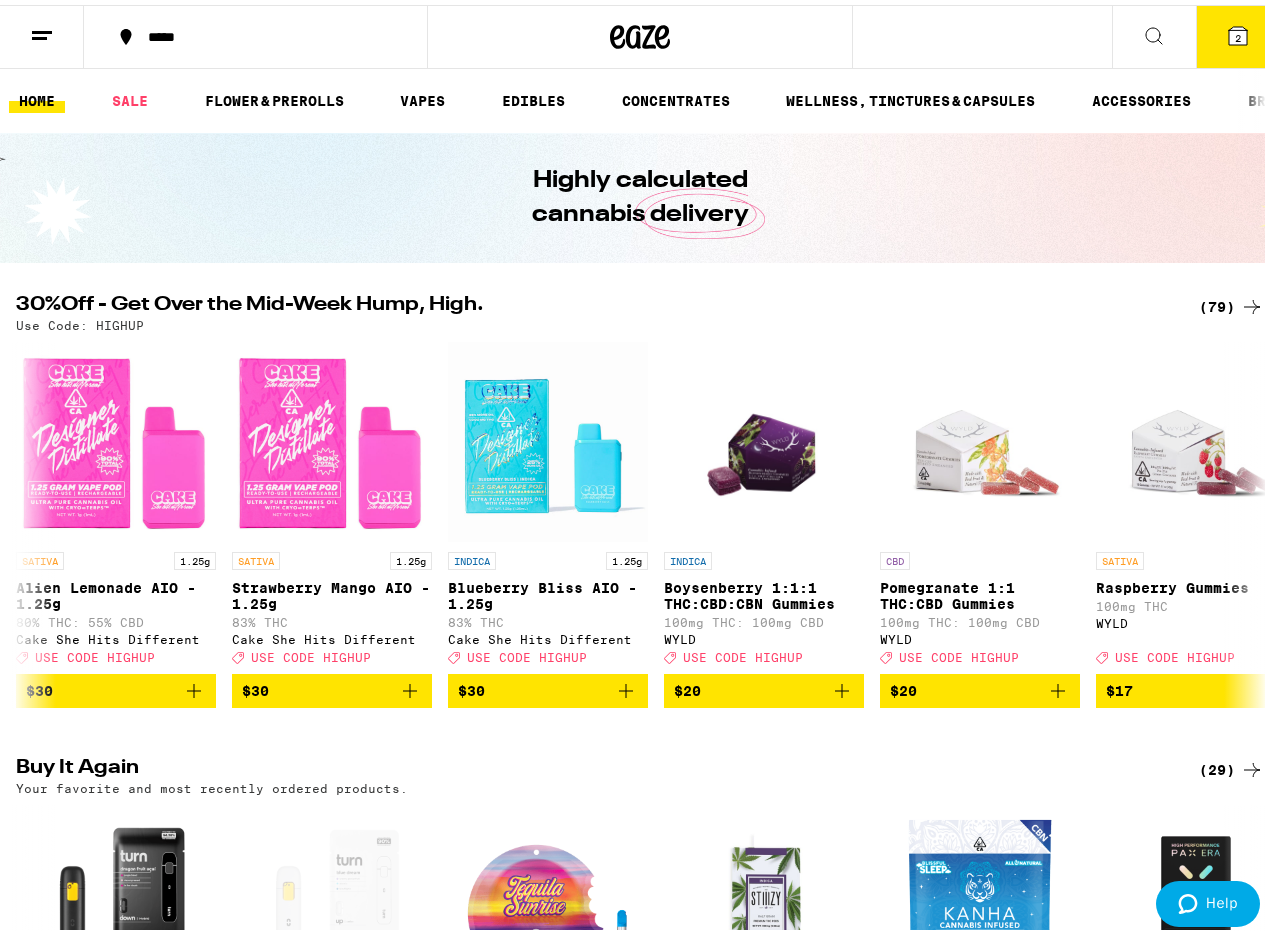 click 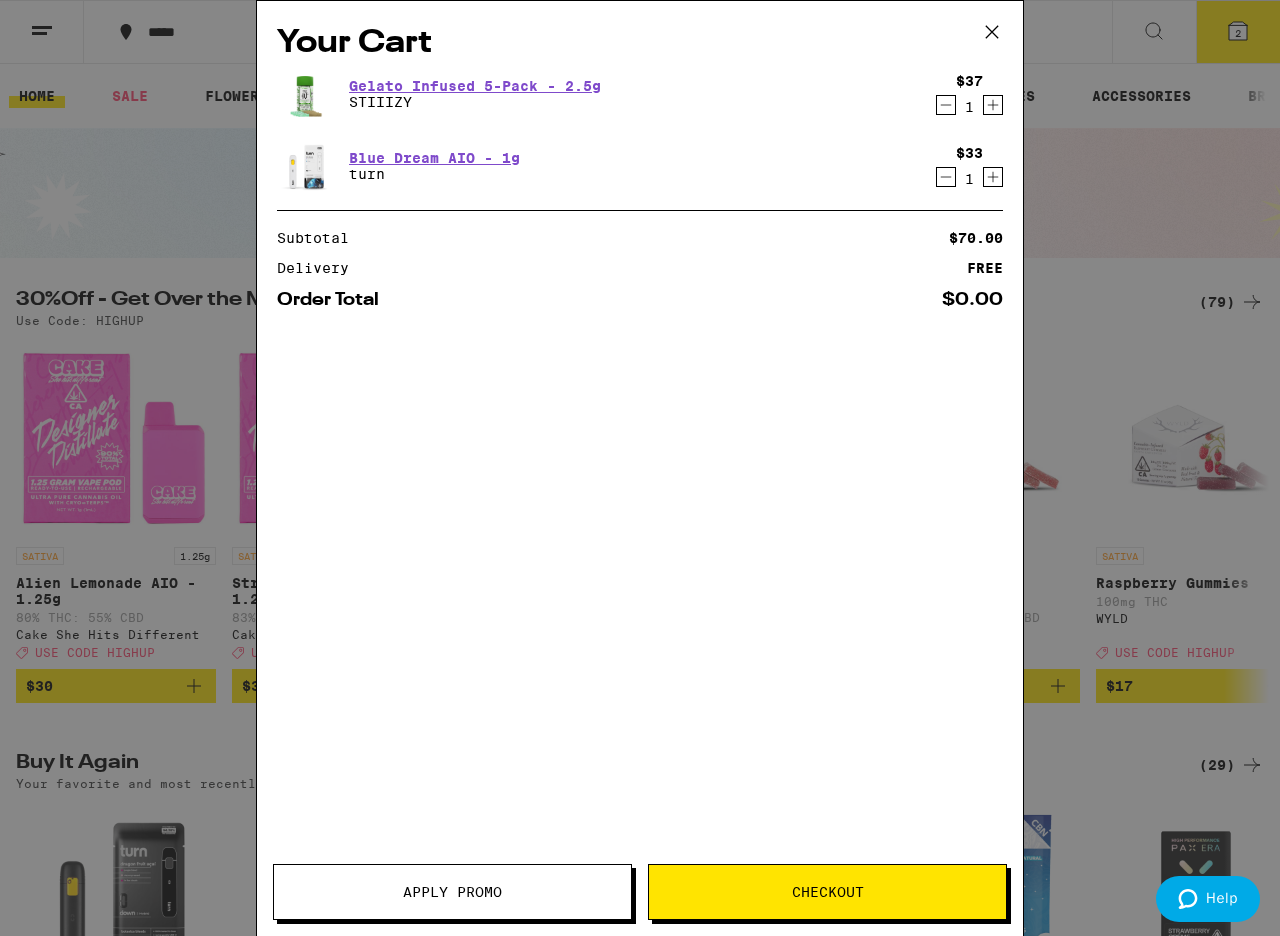 scroll, scrollTop: 0, scrollLeft: 0, axis: both 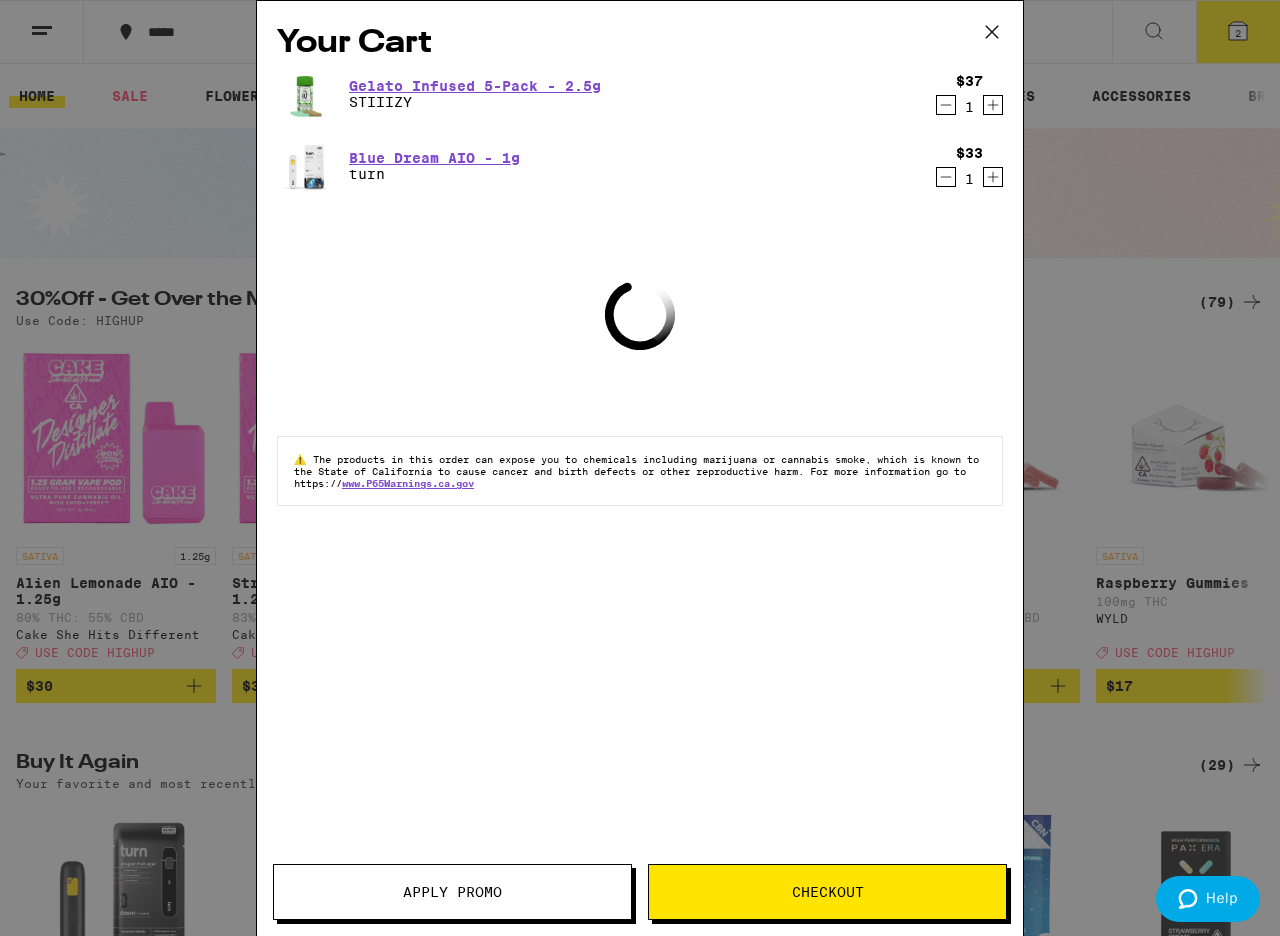 click 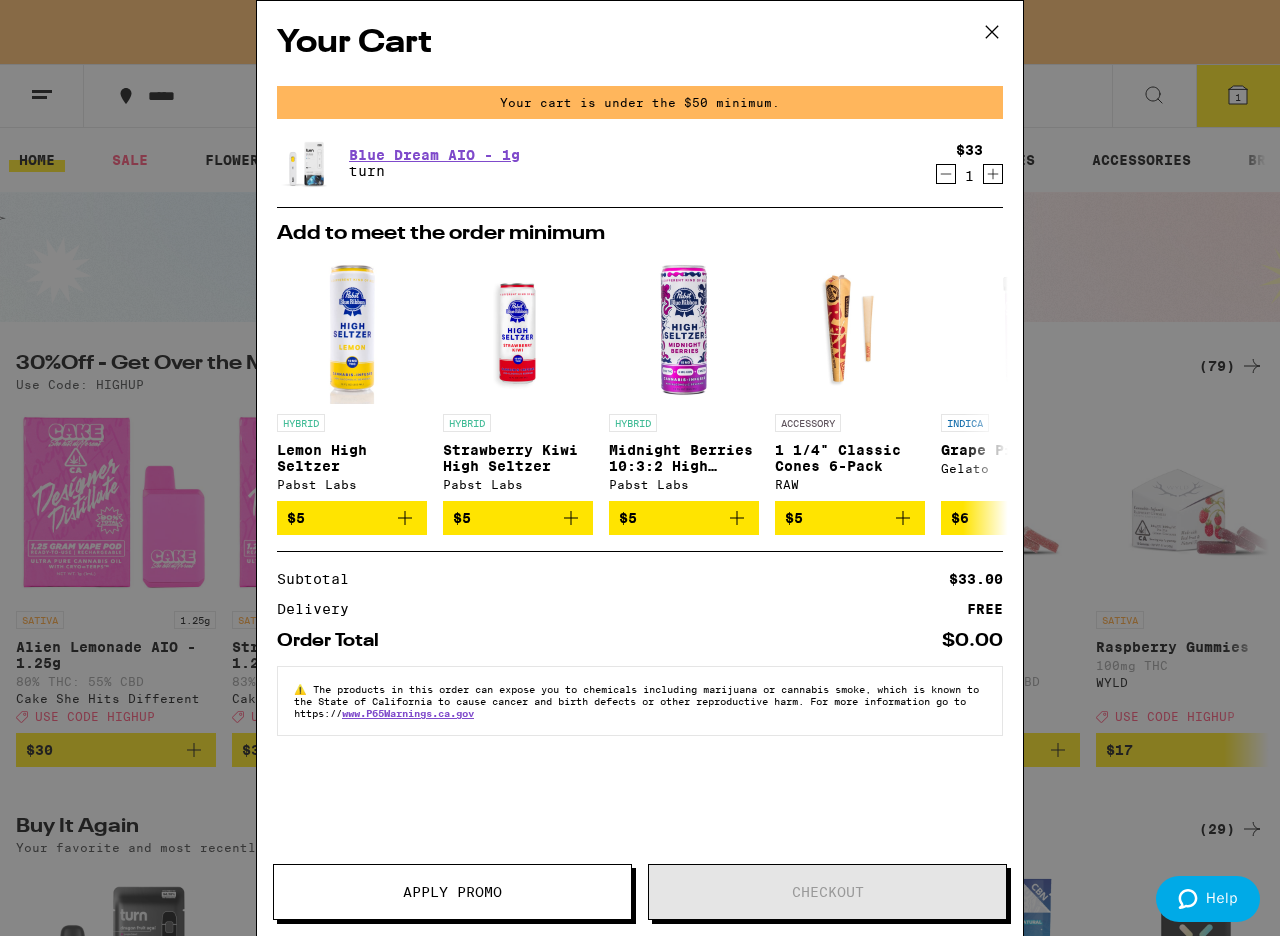 click 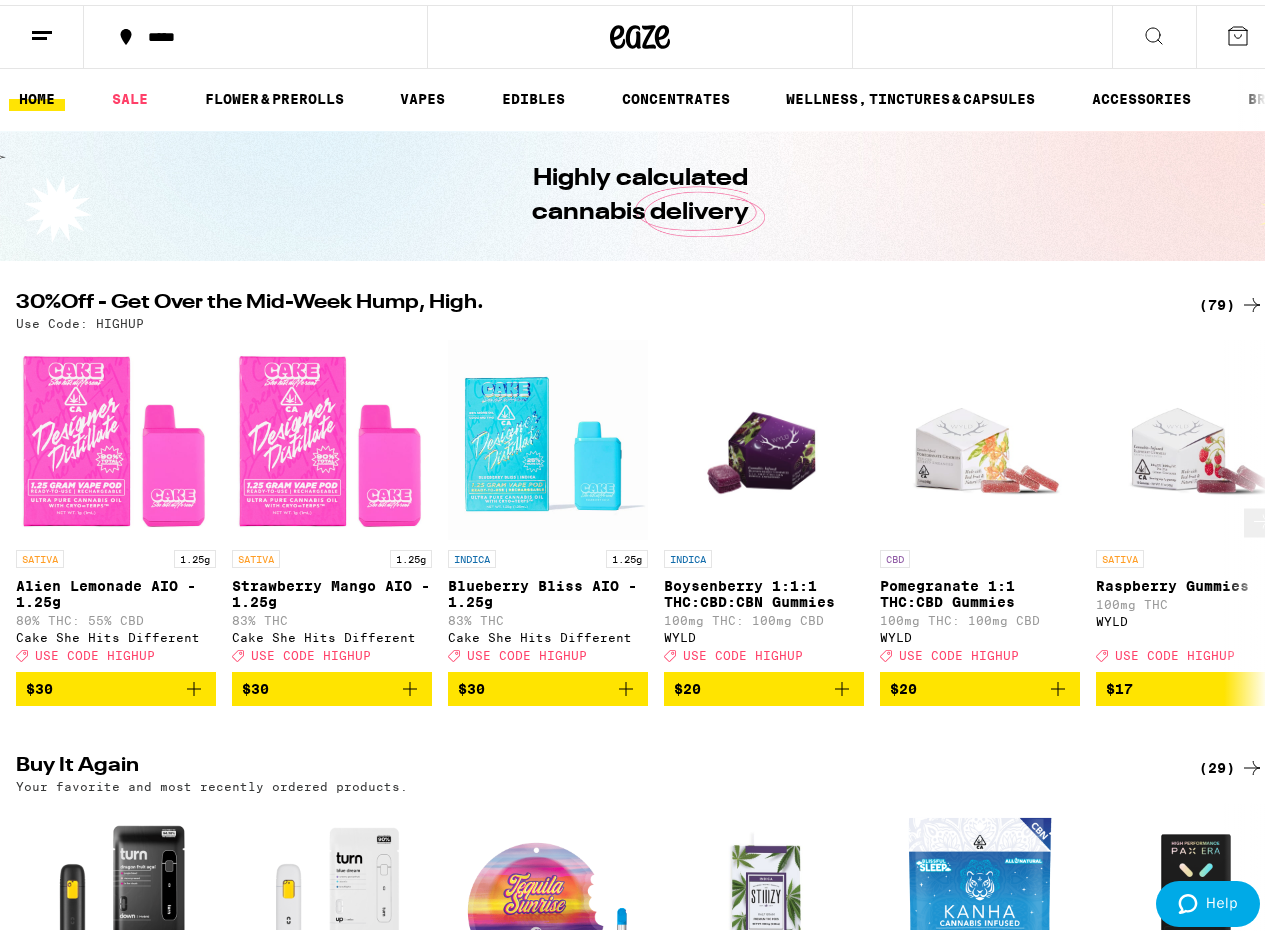 scroll, scrollTop: 0, scrollLeft: 0, axis: both 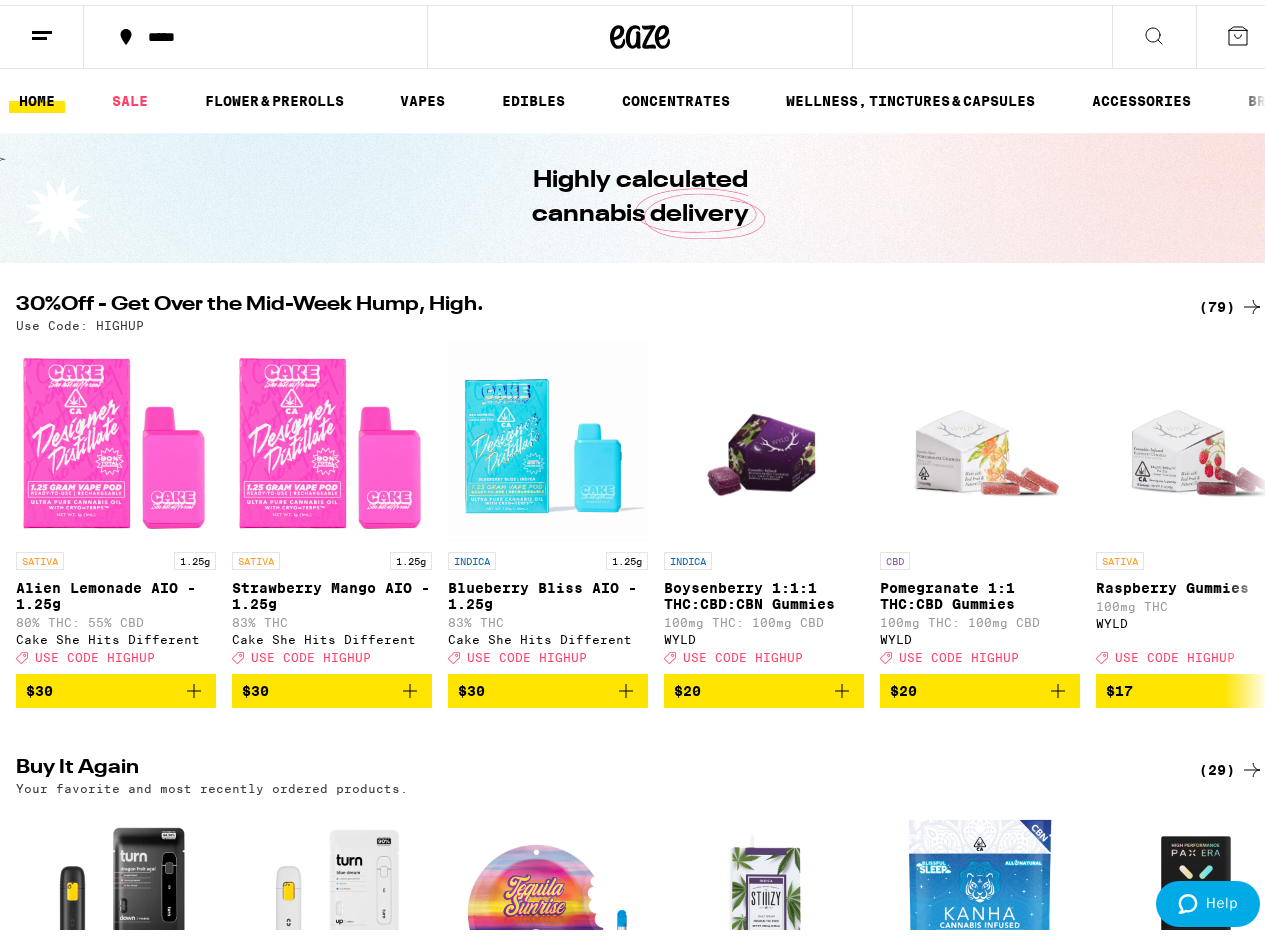 click on "(79)" at bounding box center (1231, 302) 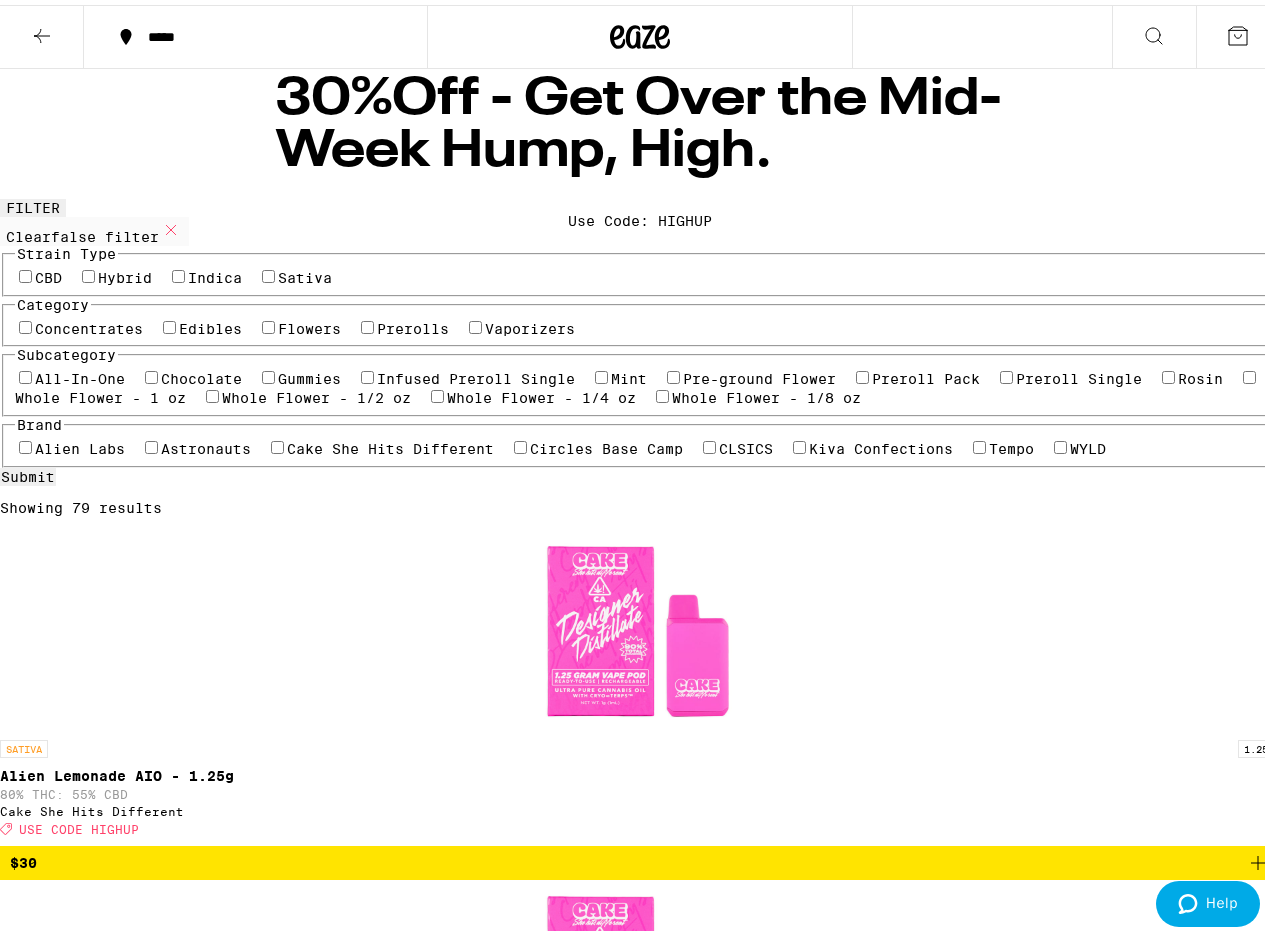 click on "Vaporizers" at bounding box center (530, 324) 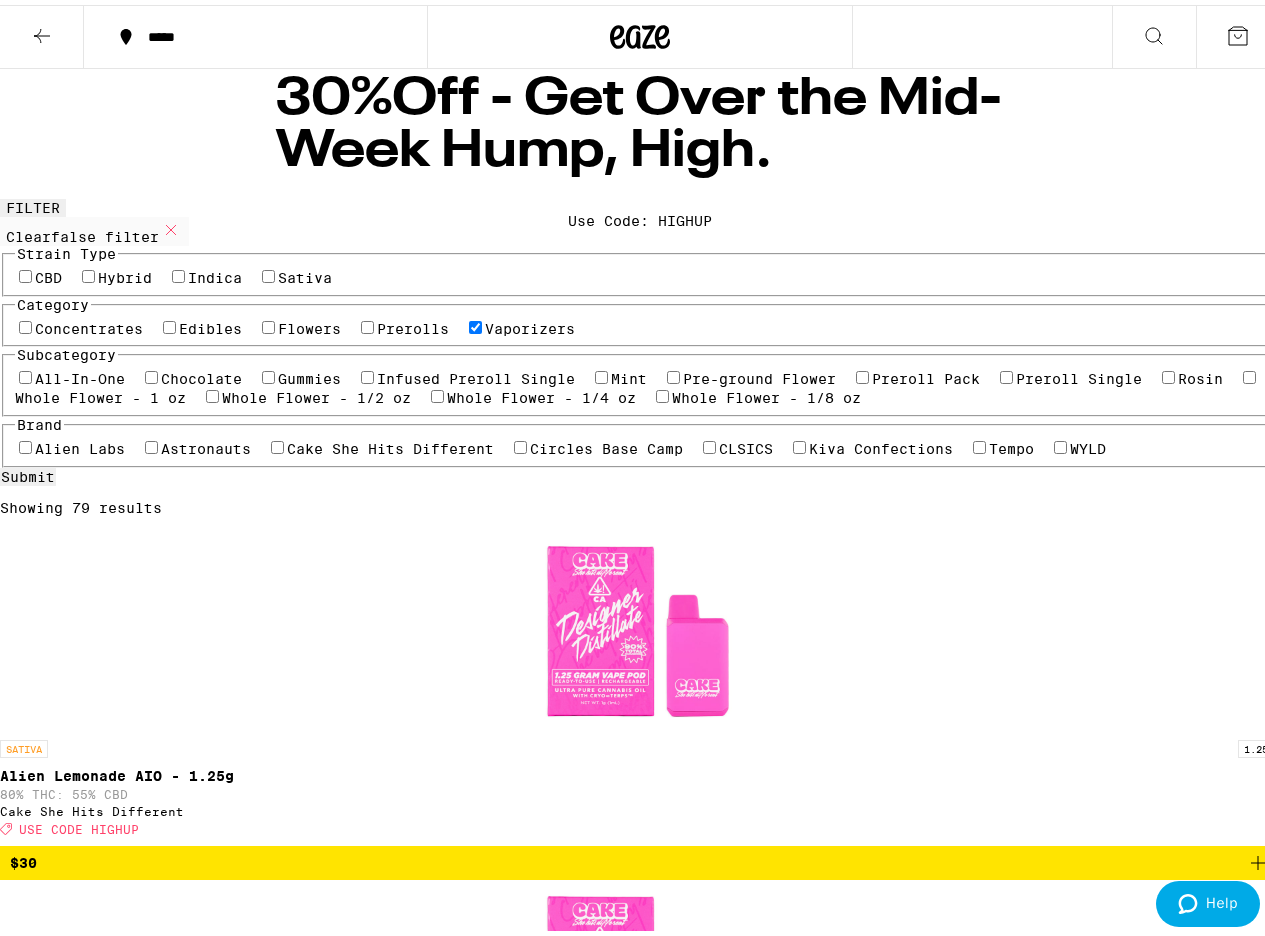 checkbox on "true" 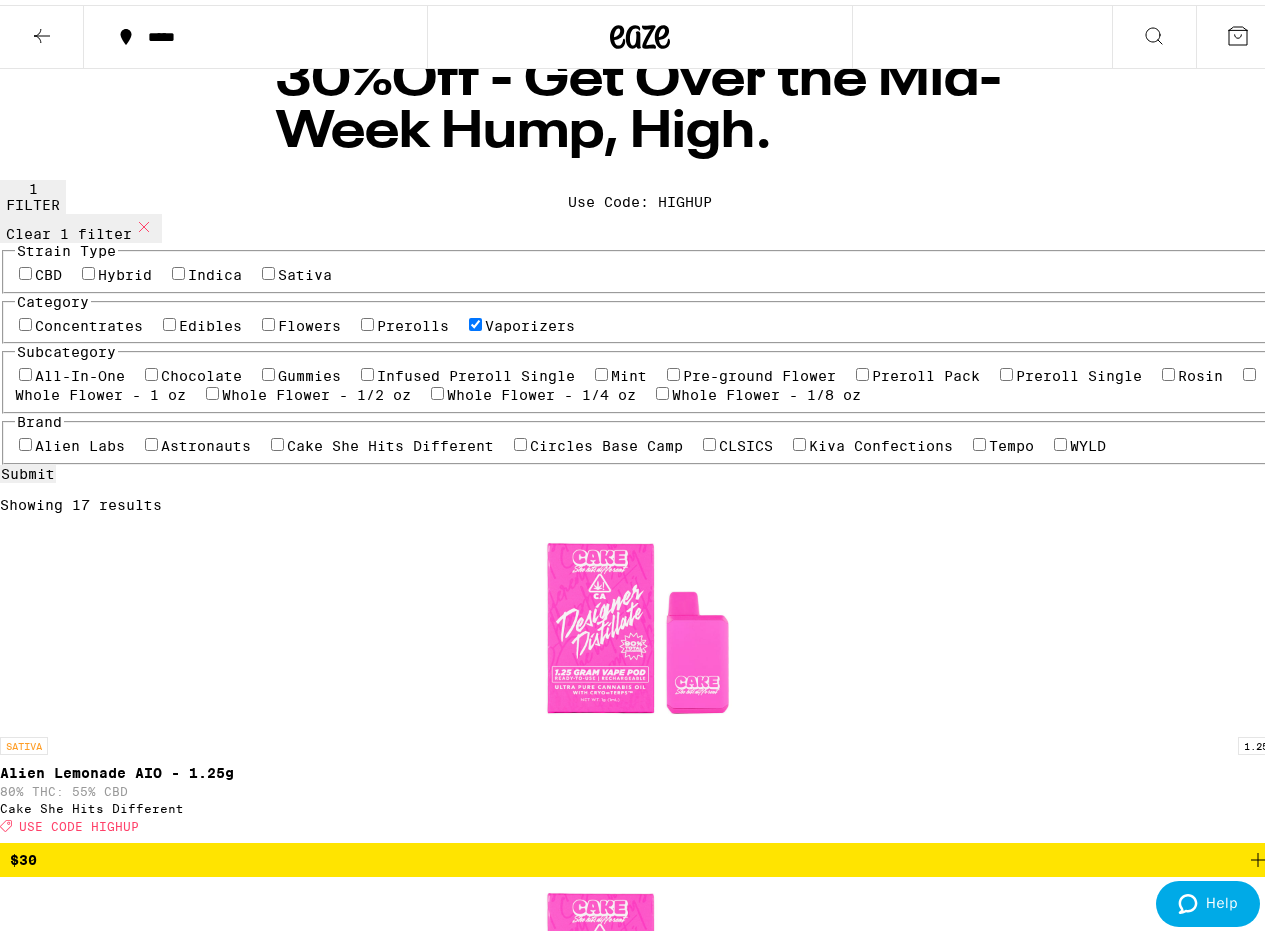 scroll, scrollTop: 0, scrollLeft: 0, axis: both 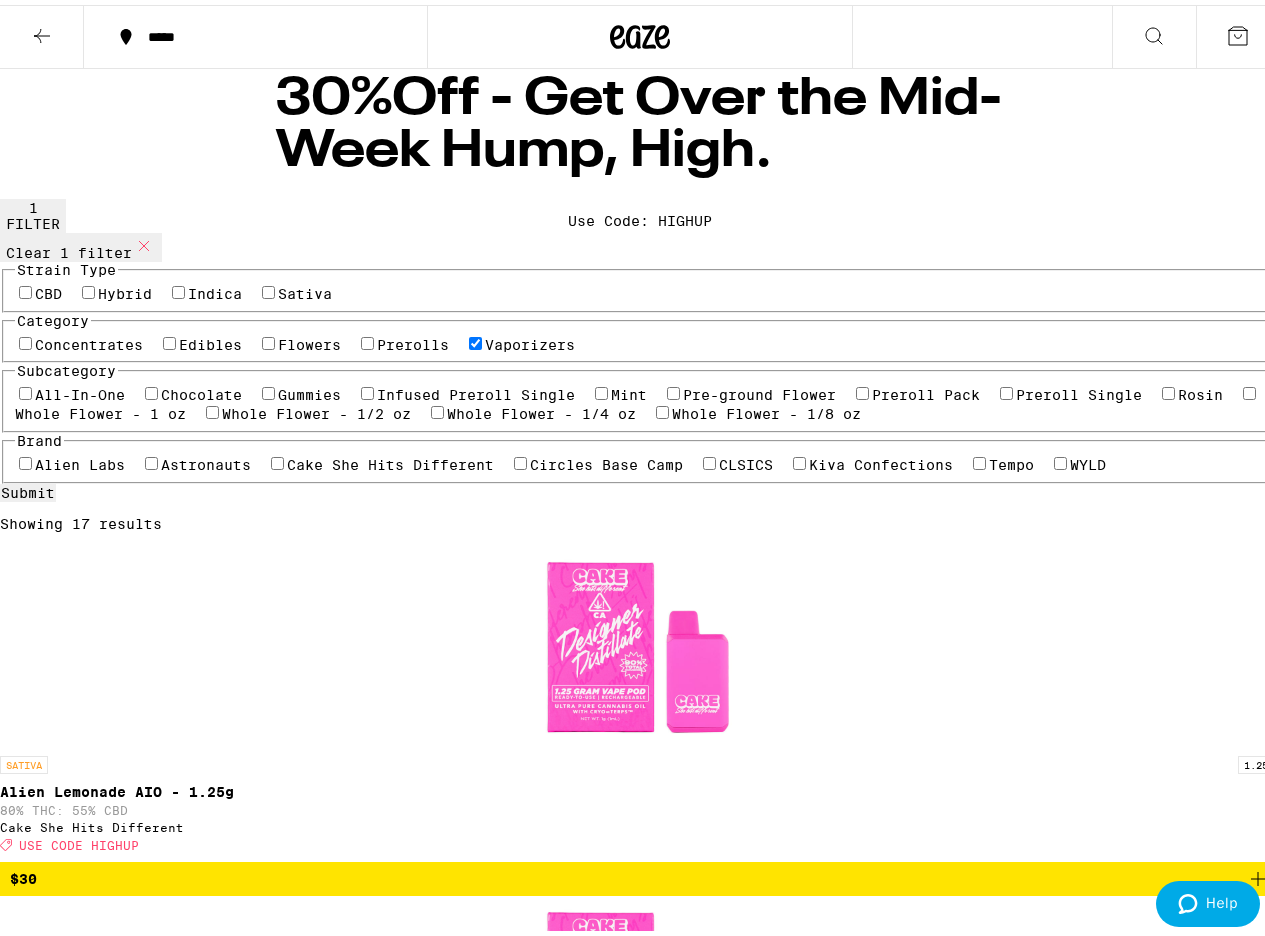 click on "$30" at bounding box center [640, 874] 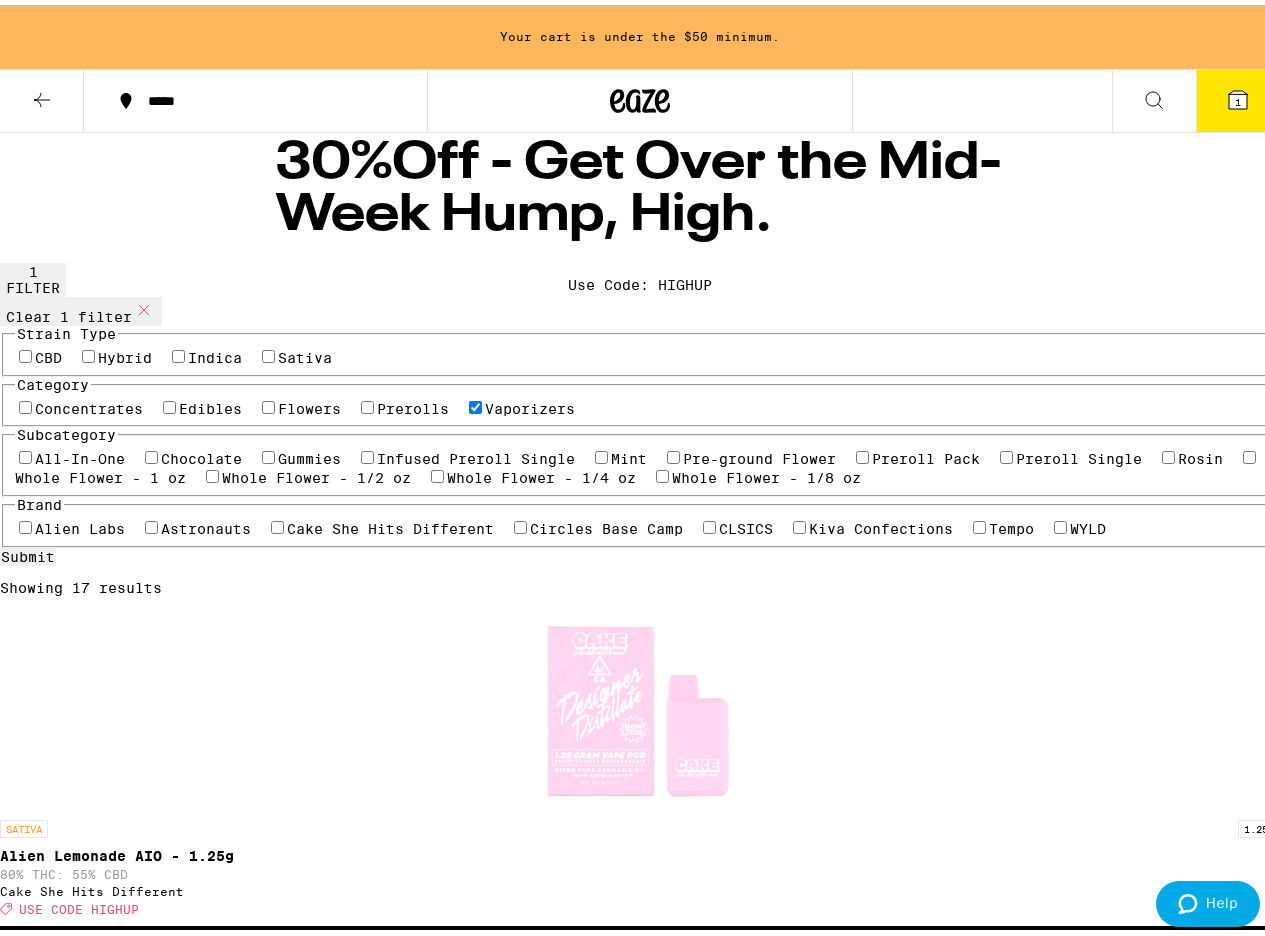 click on "$30" at bounding box center [640, 1987] 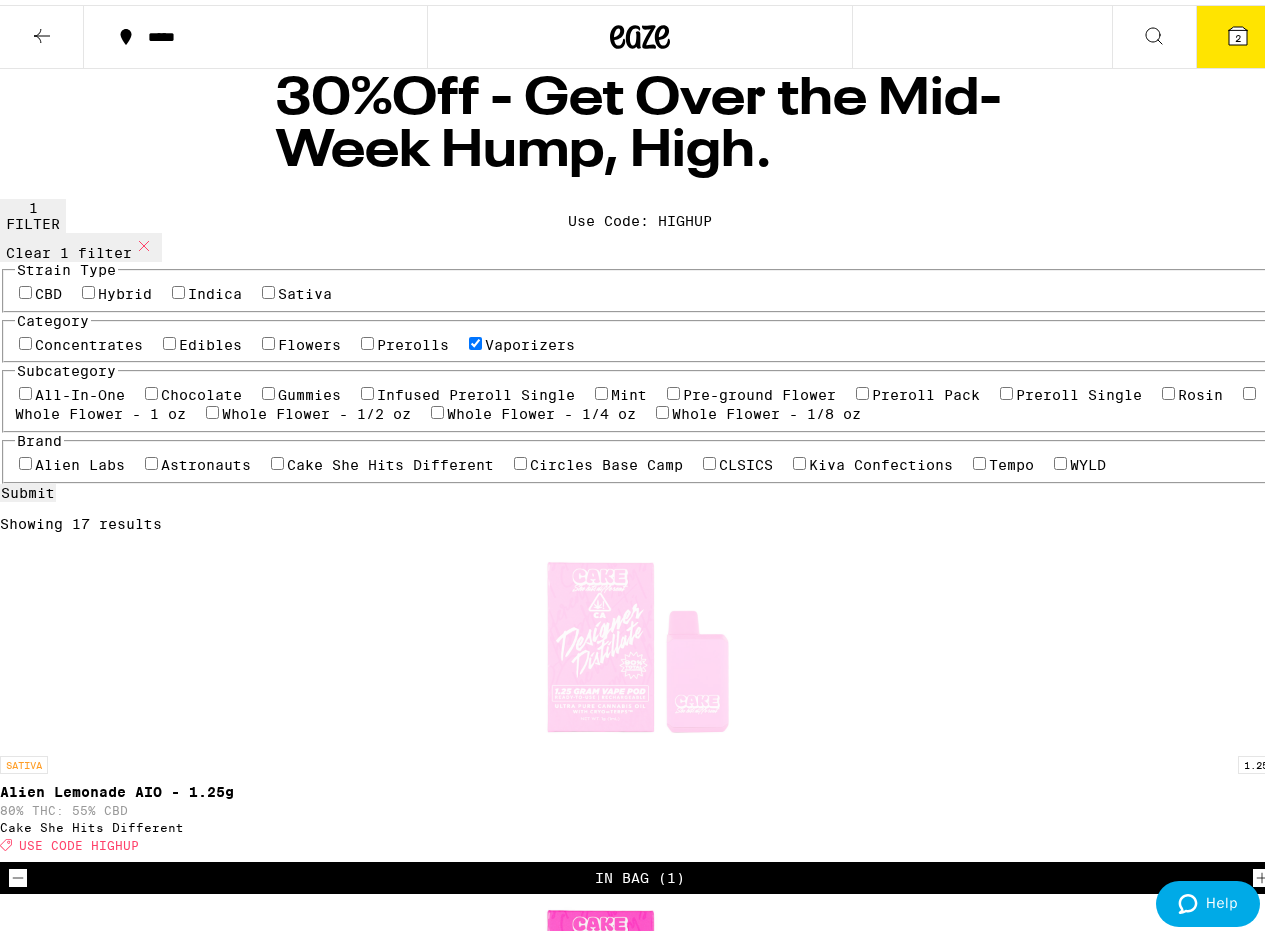 click on "2" at bounding box center (1238, 32) 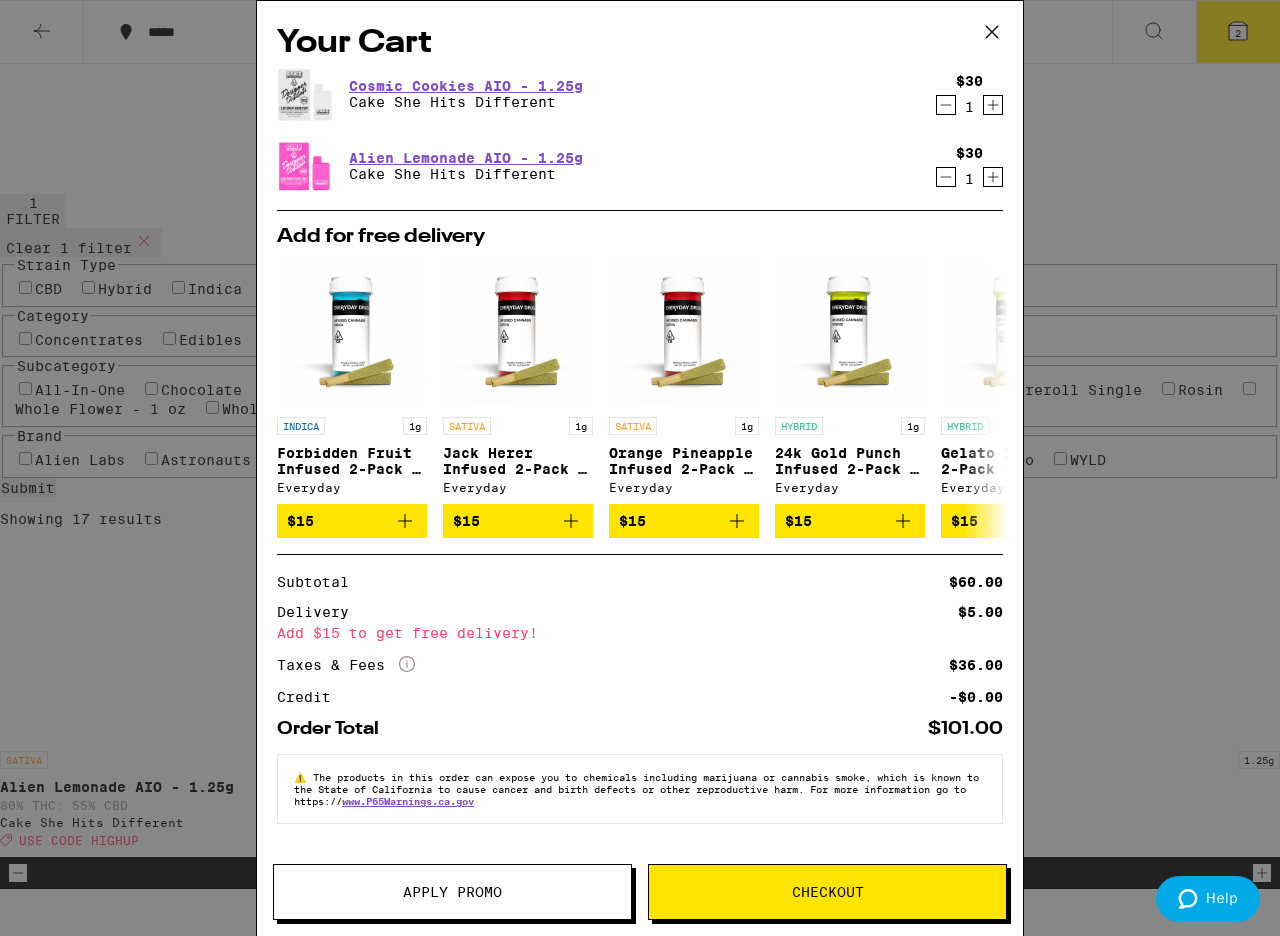 click on "Apply Promo" at bounding box center [452, 892] 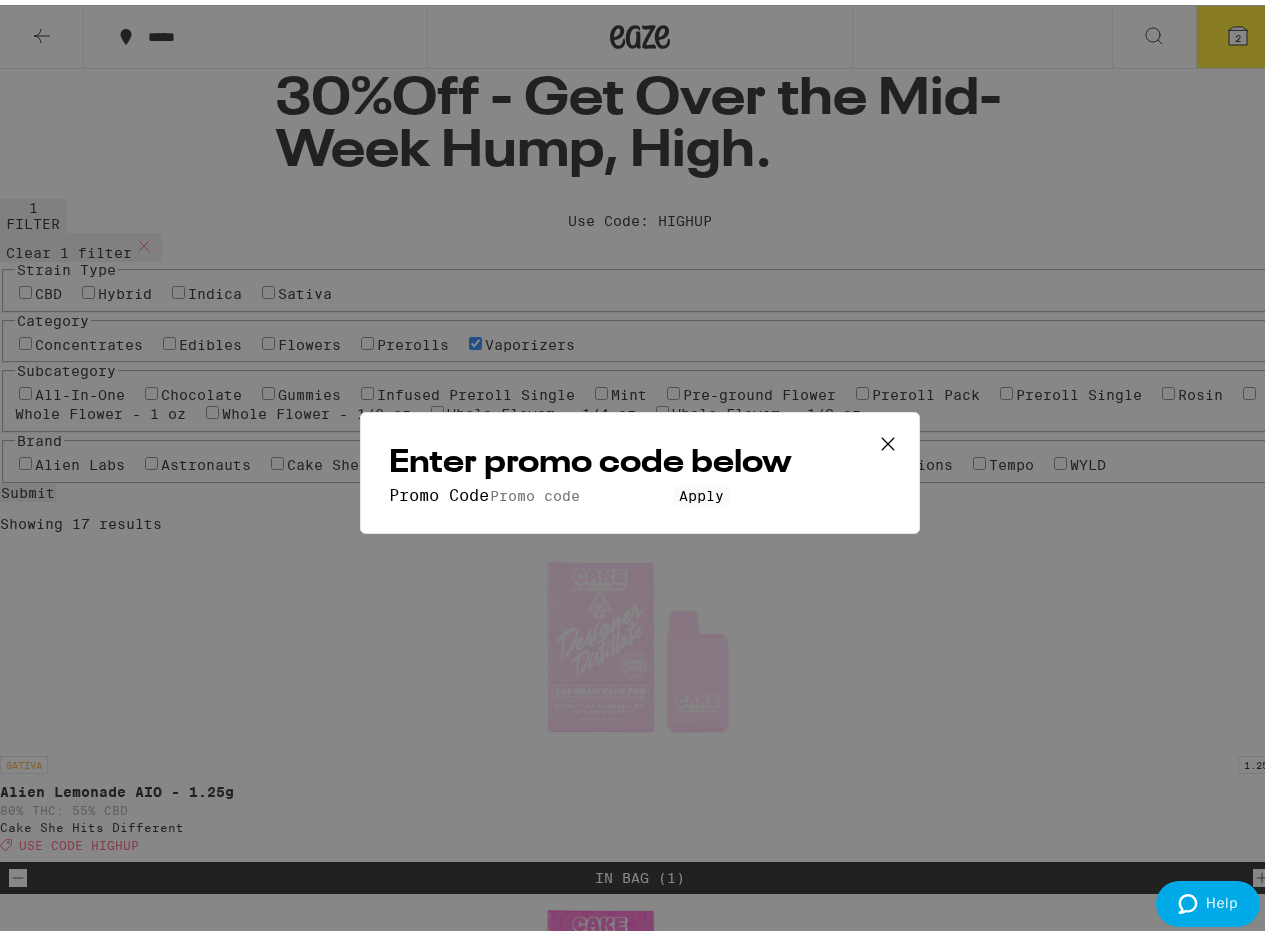 click on "Promo Code" at bounding box center [581, 491] 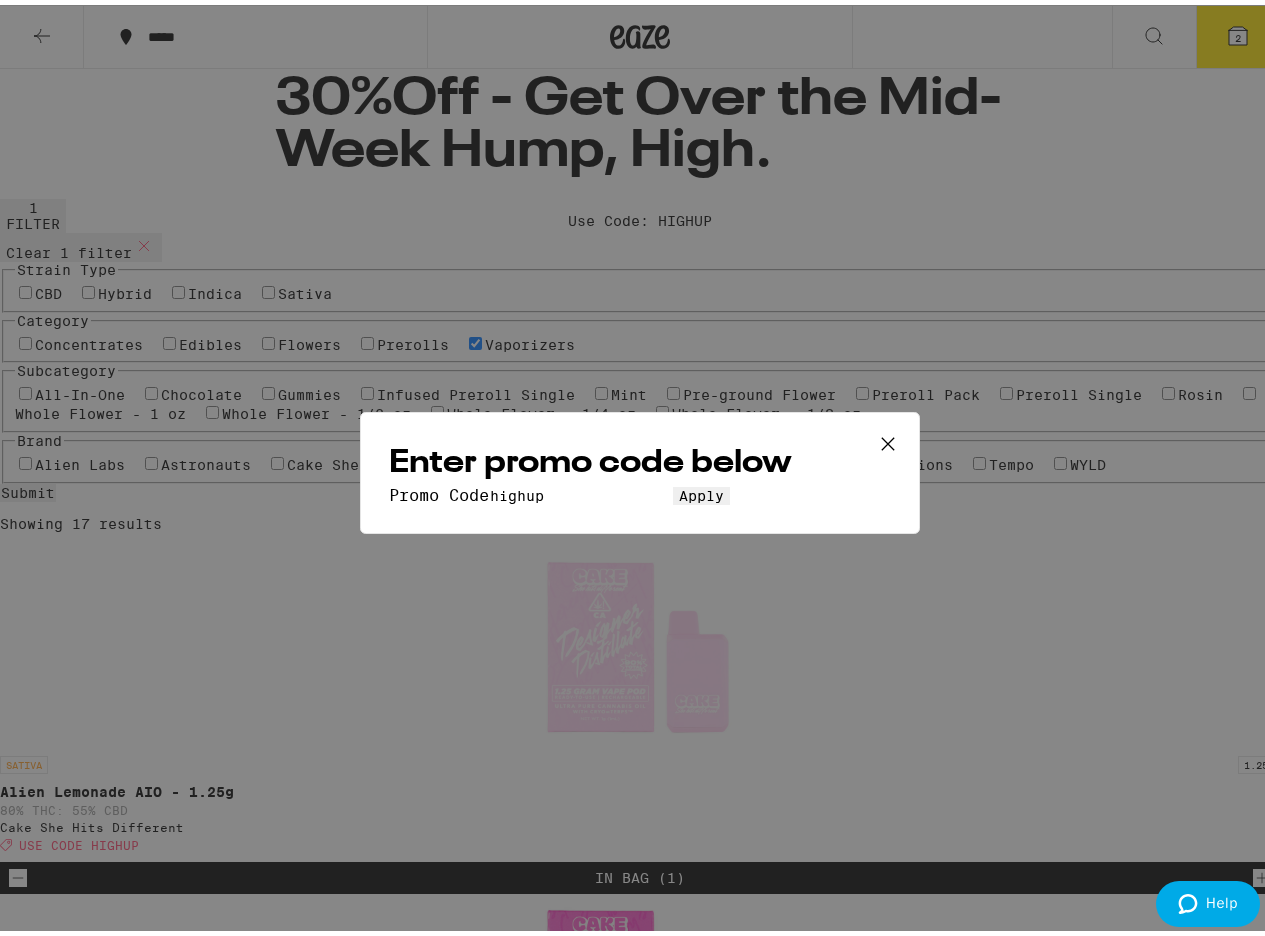 type on "highup" 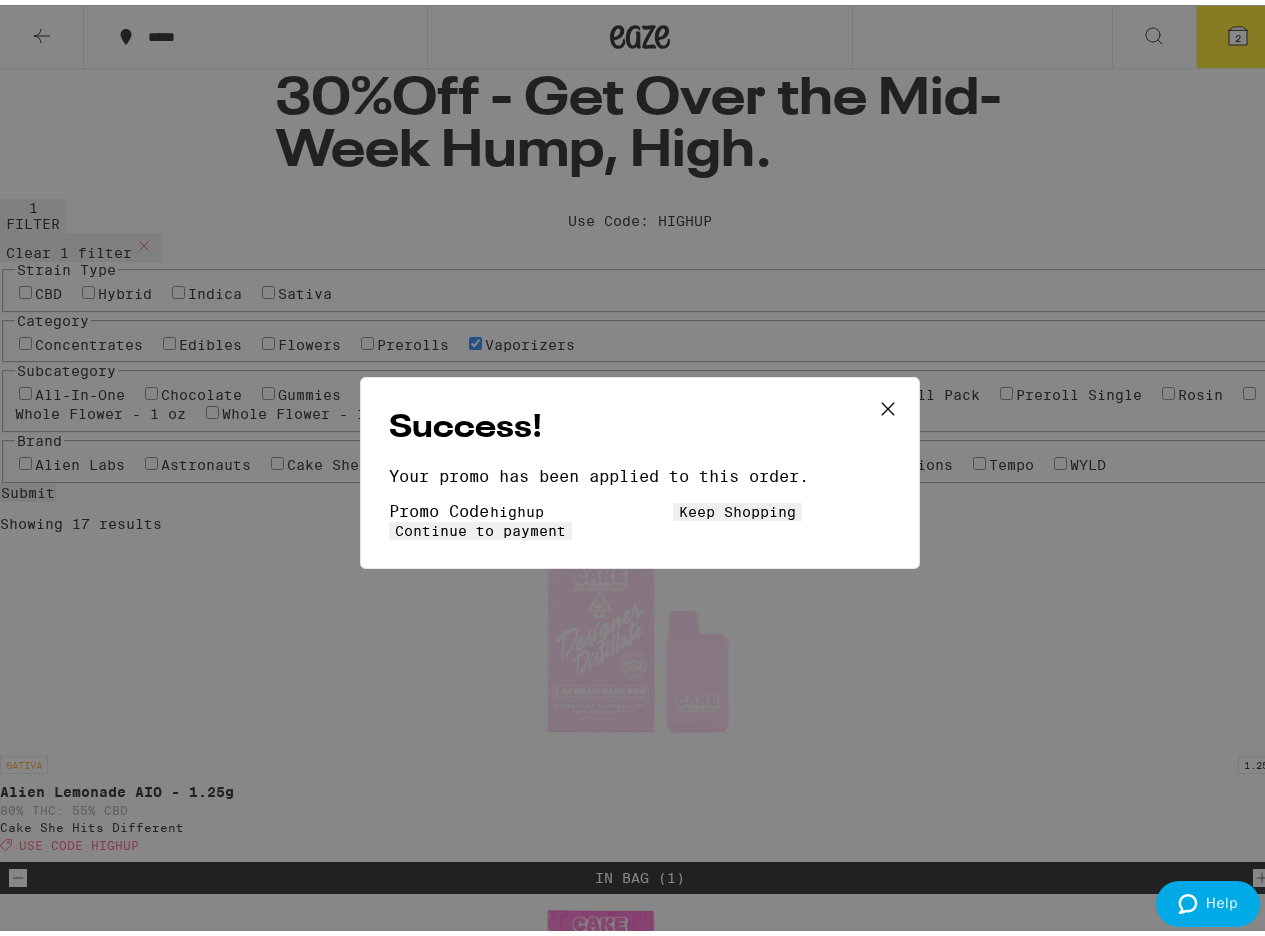 click on "Continue to payment" at bounding box center (480, 526) 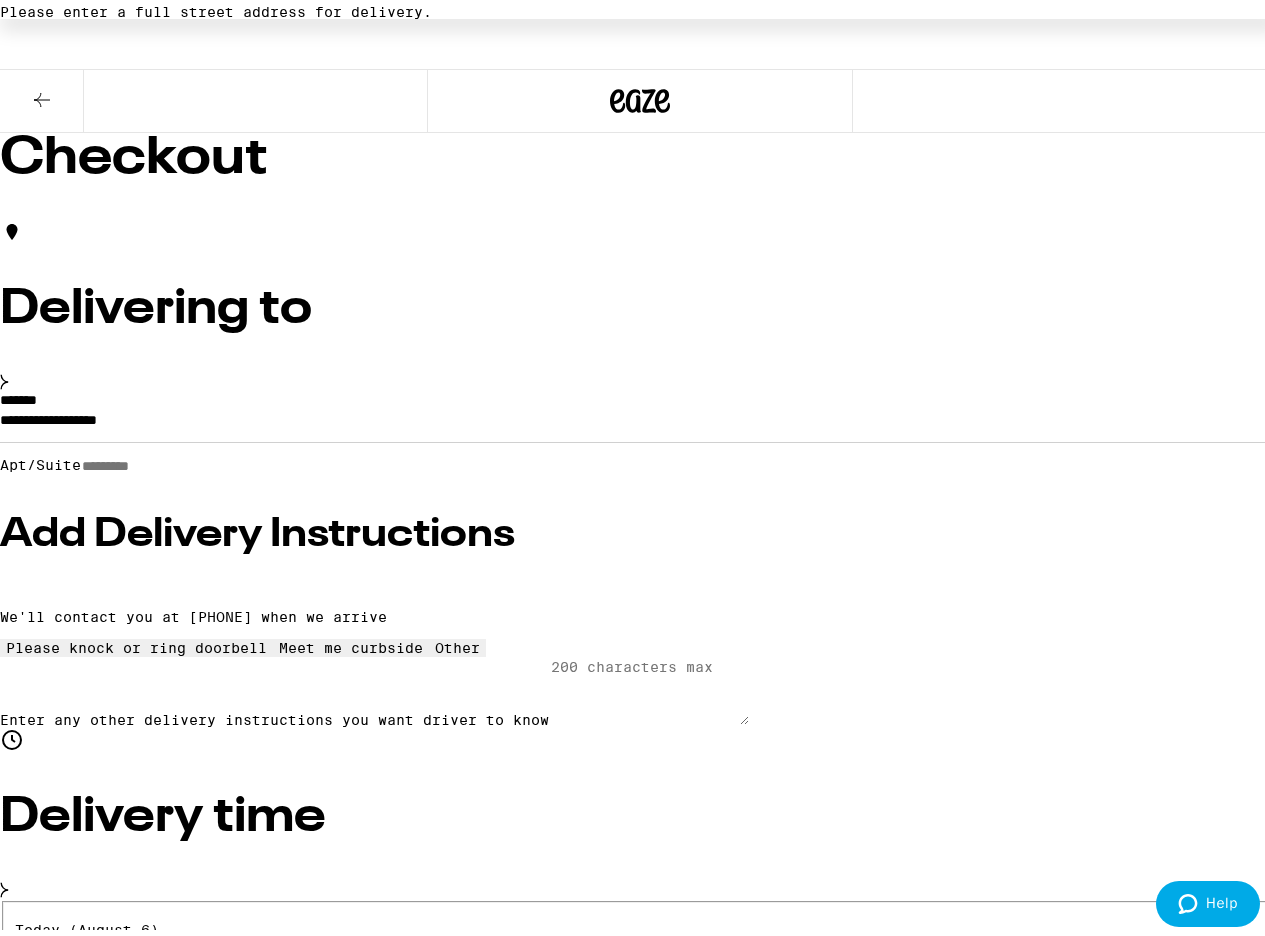 click on "**********" at bounding box center [640, 420] 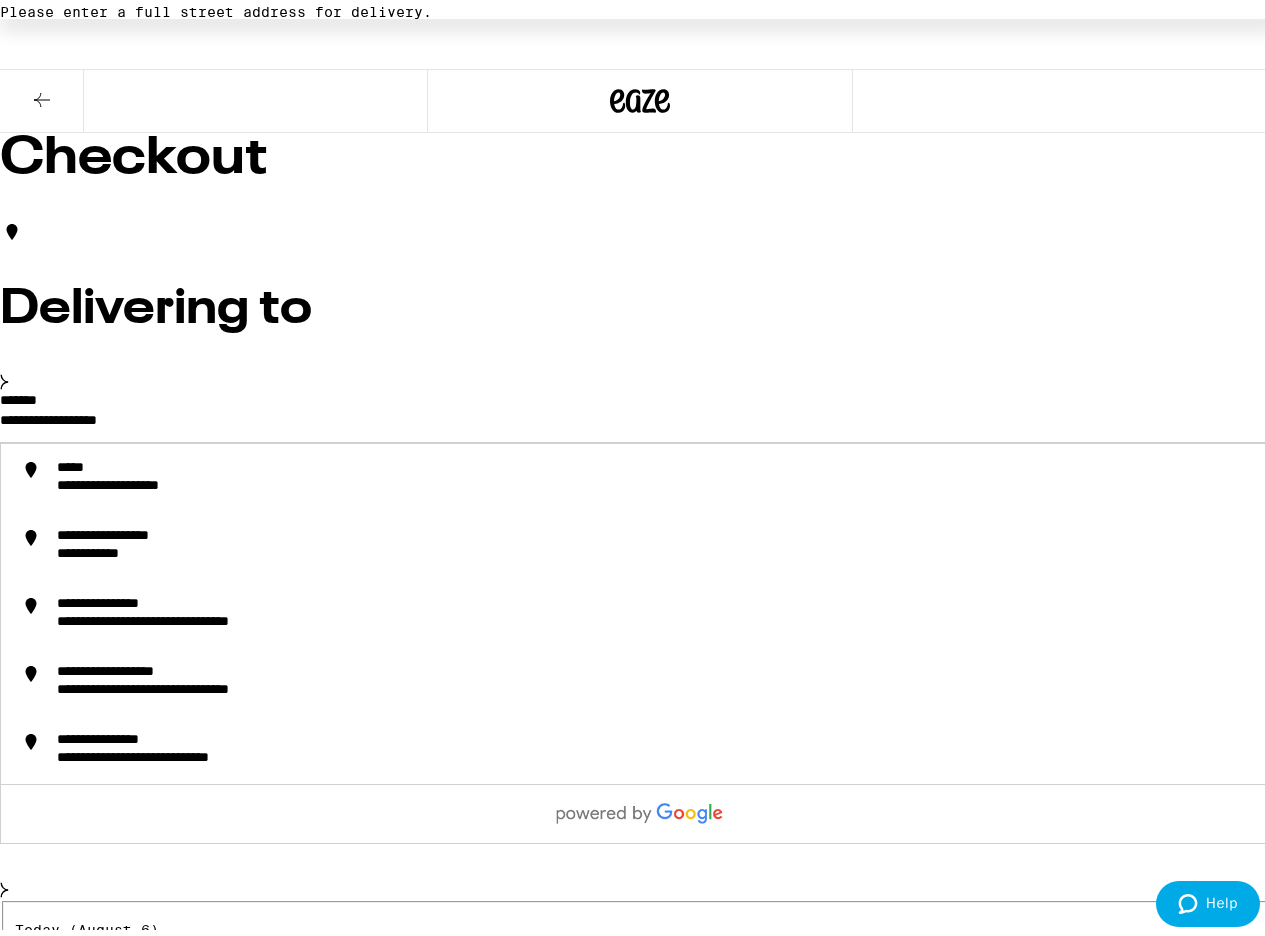 drag, startPoint x: 387, startPoint y: 413, endPoint x: 356, endPoint y: 447, distance: 46.010868 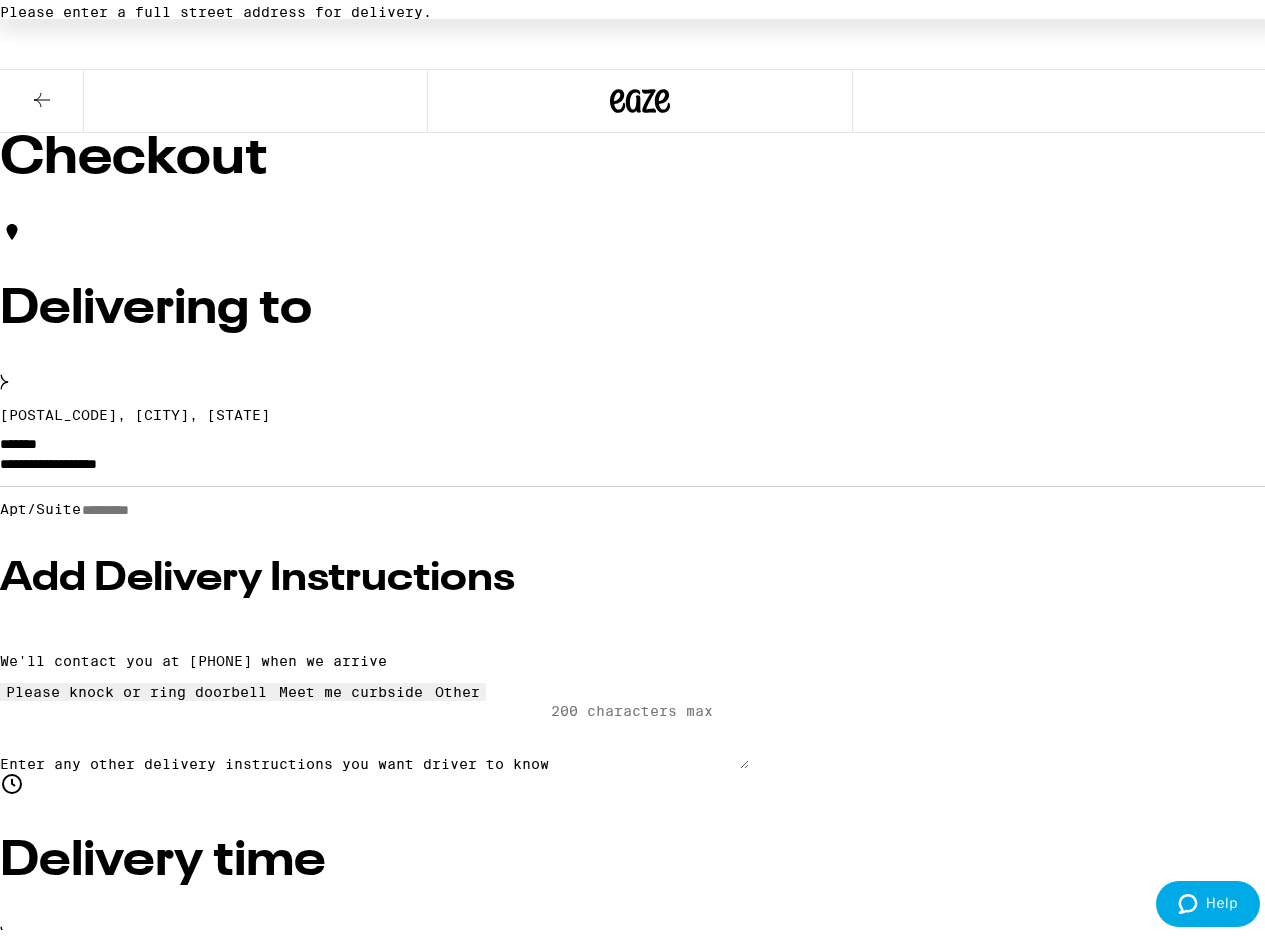 click on "[POSTAL_CODE], [CITY], [STATE]" at bounding box center [640, 410] 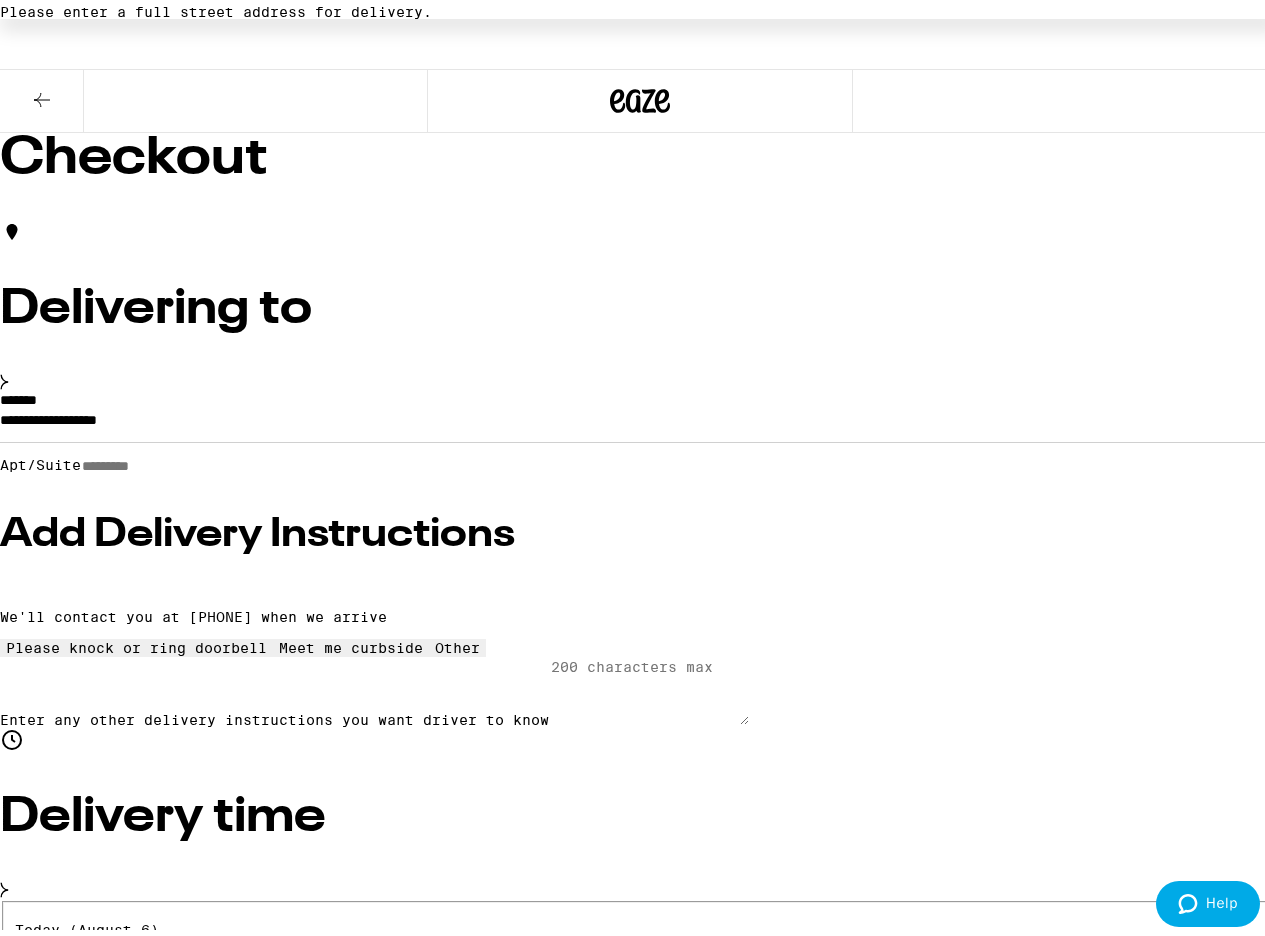 click on "**********" at bounding box center [640, 420] 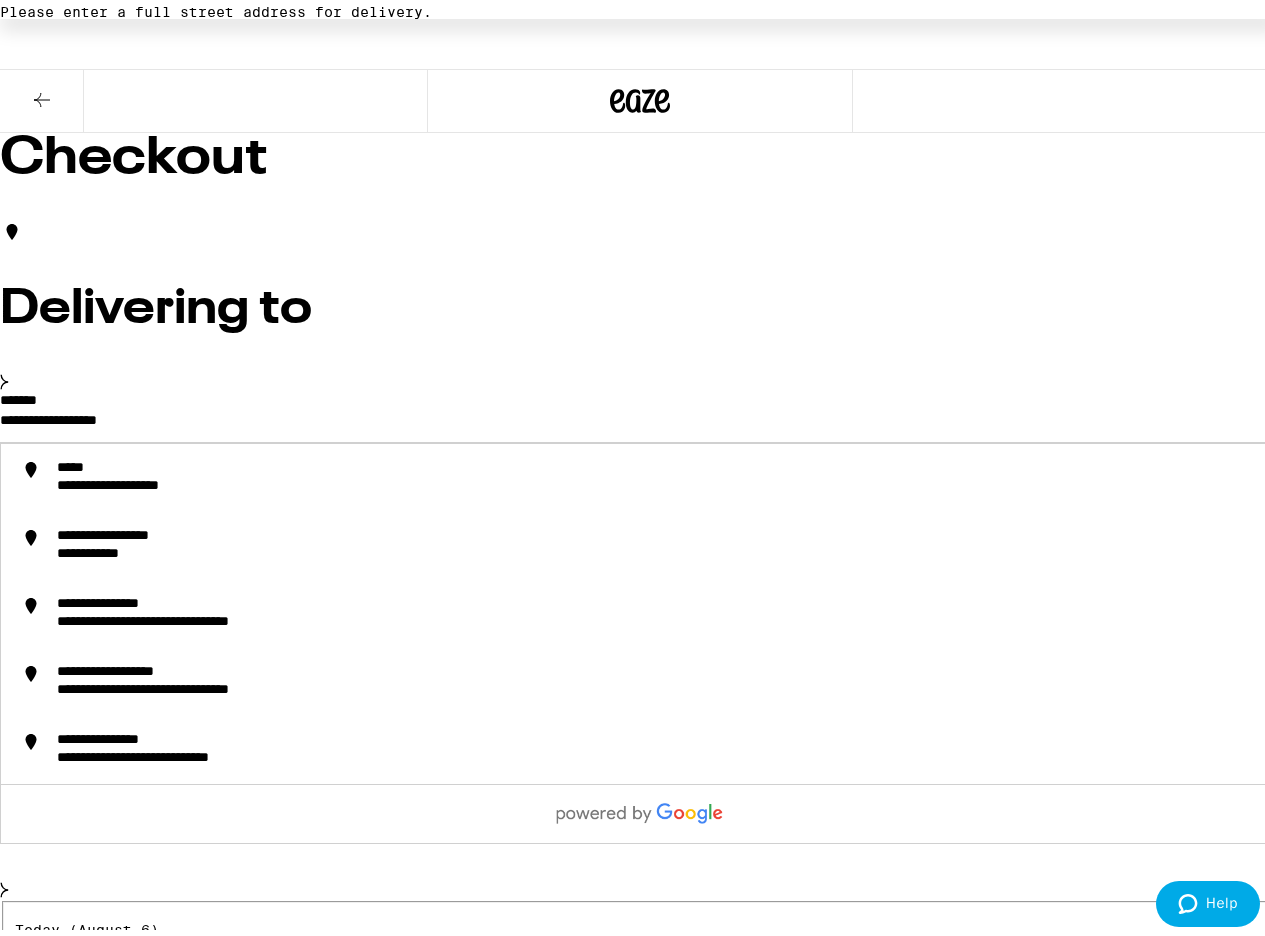 drag, startPoint x: 352, startPoint y: 453, endPoint x: 67, endPoint y: 480, distance: 286.2761 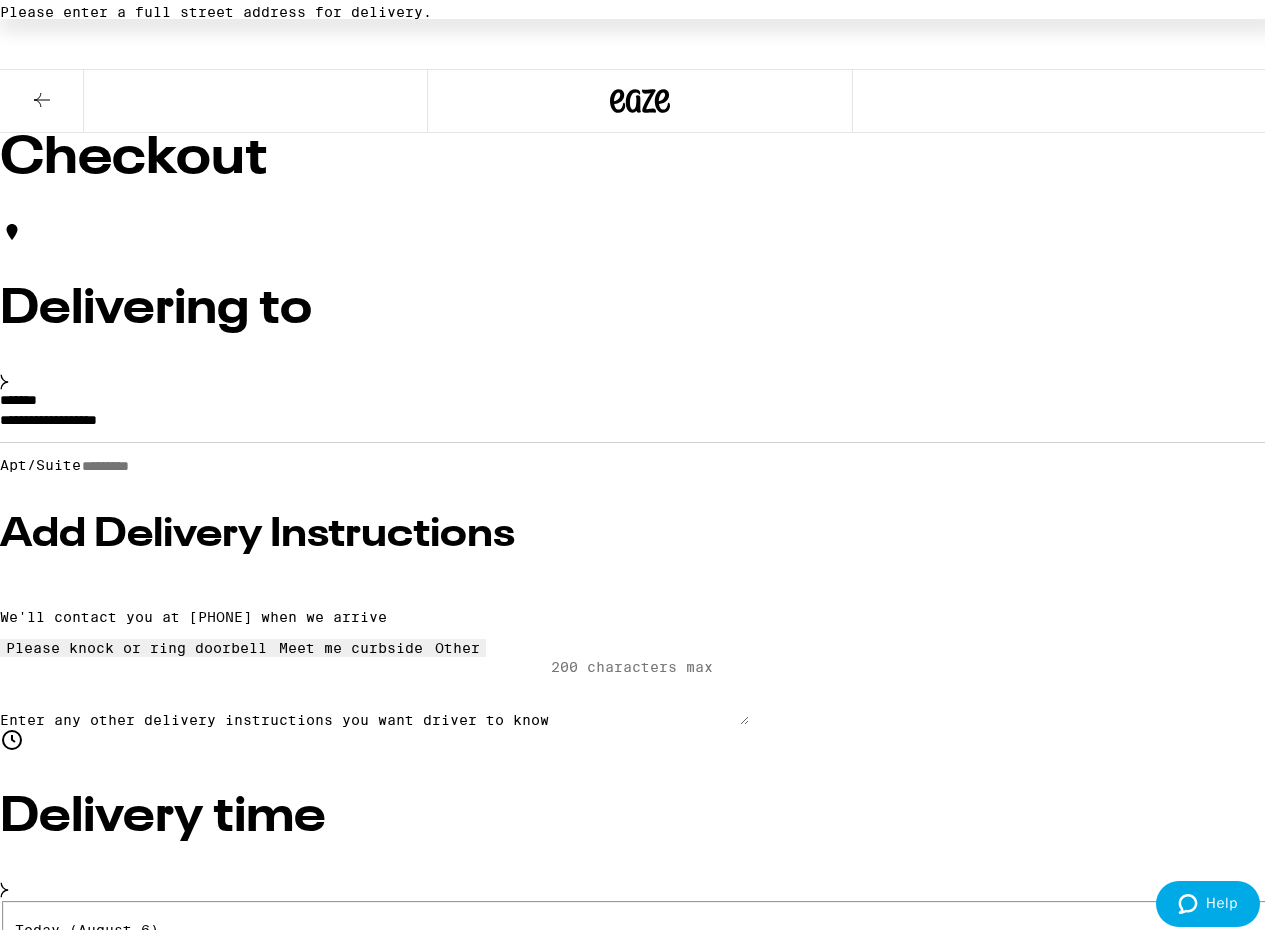 click on "**********" at bounding box center (640, 420) 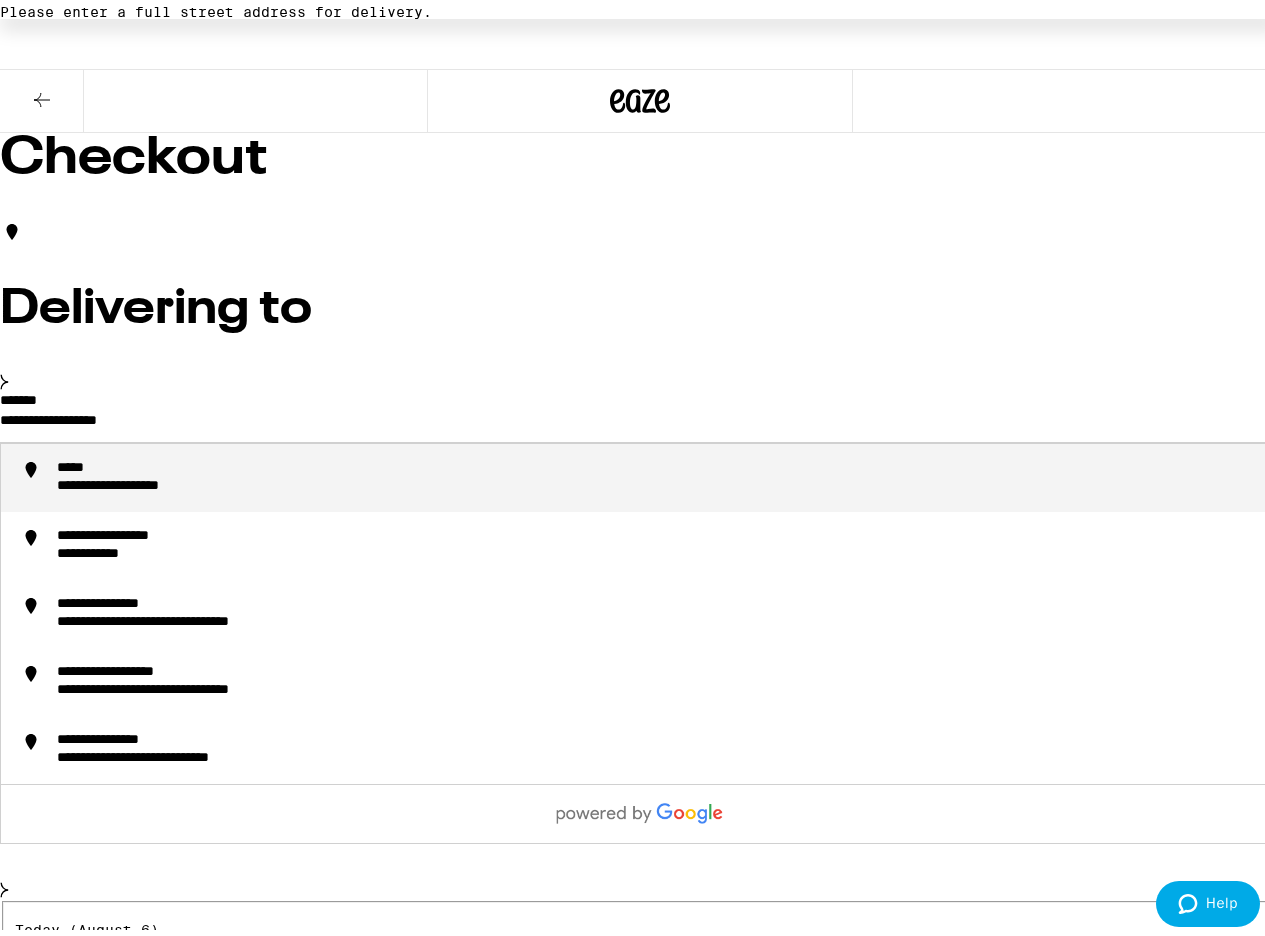 click on "**********" at bounding box center [640, 420] 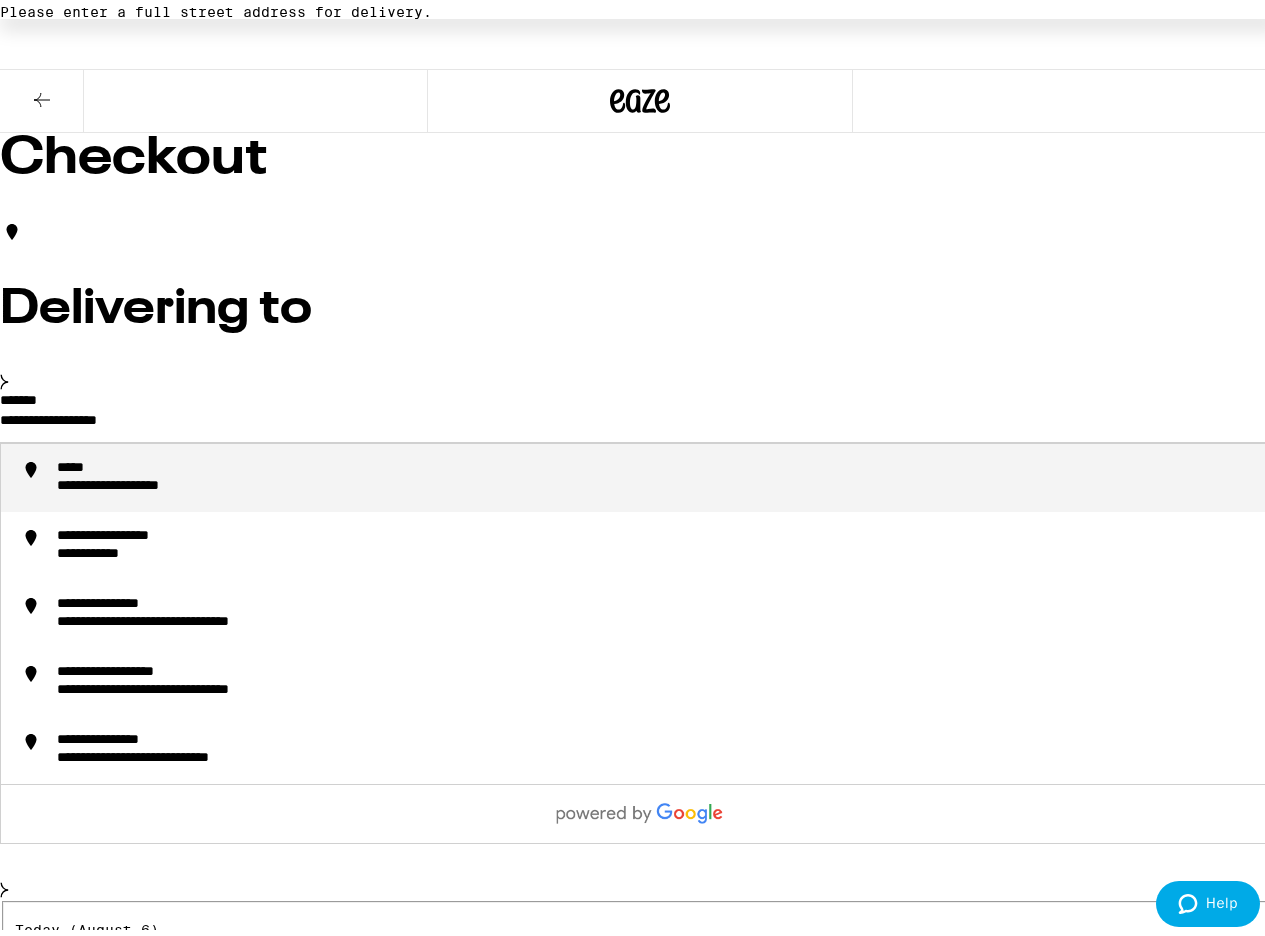 click on "**********" at bounding box center (640, 420) 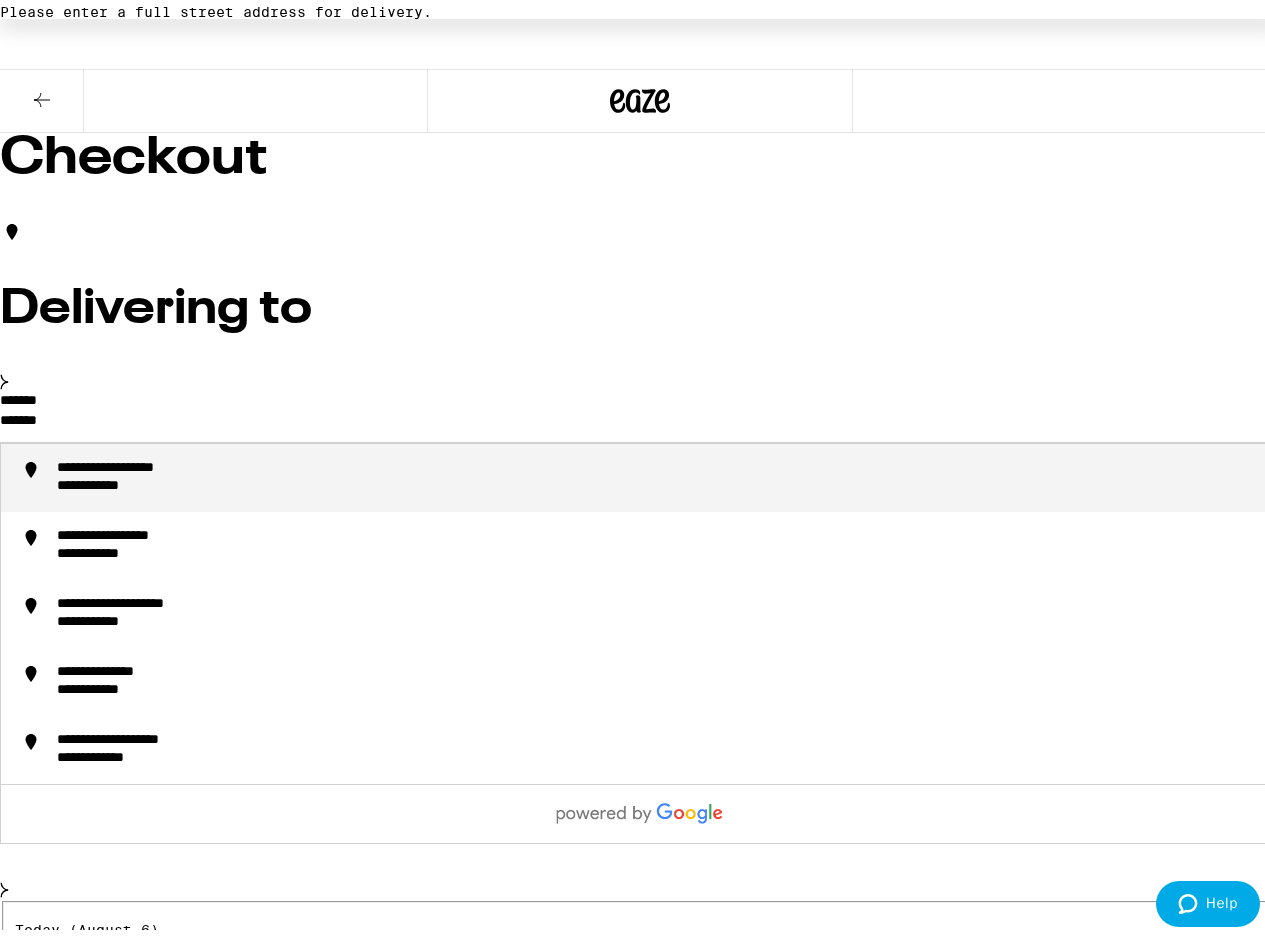 click on "**********" at bounding box center (660, 473) 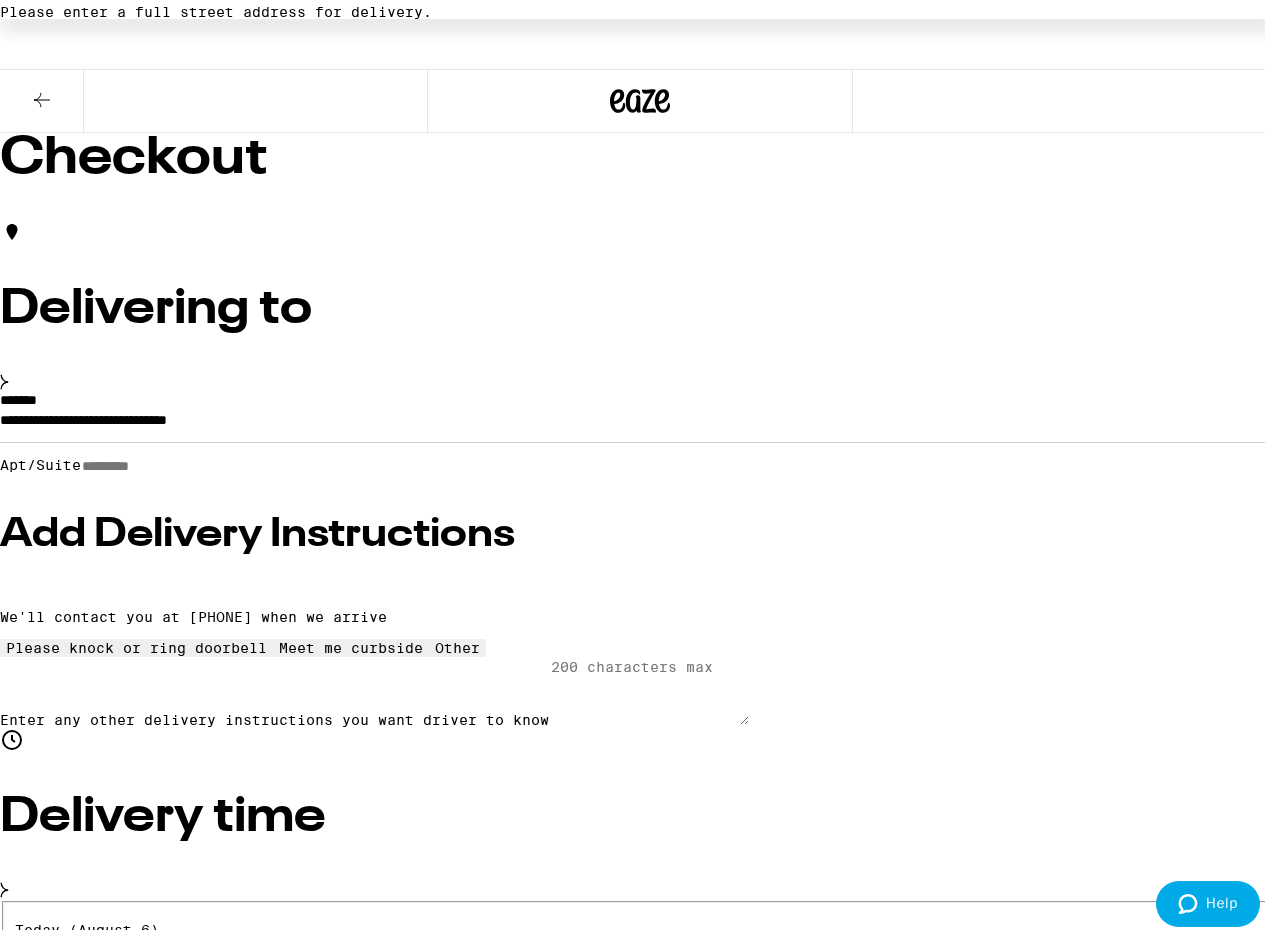 type on "**********" 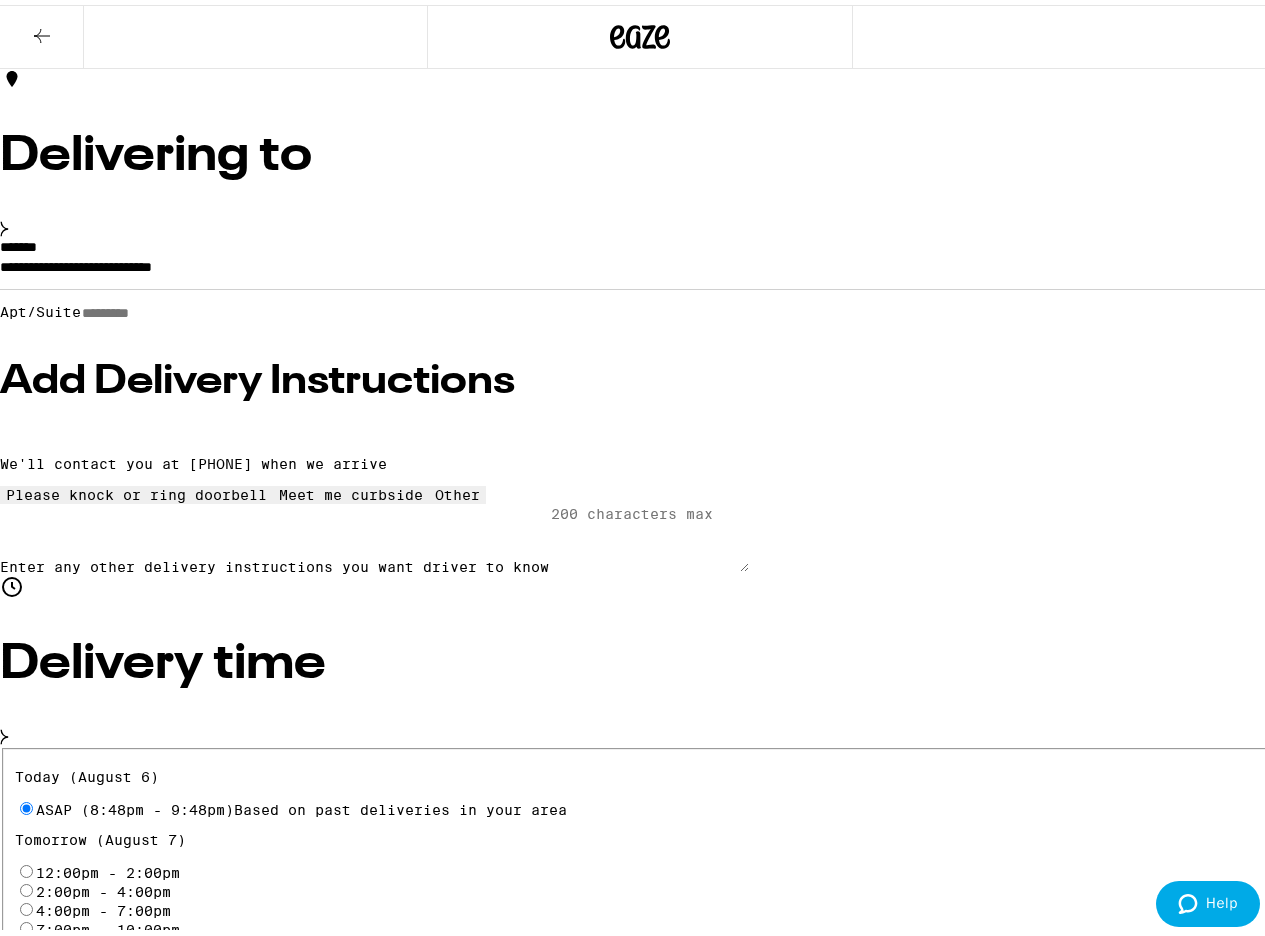 scroll, scrollTop: 0, scrollLeft: 0, axis: both 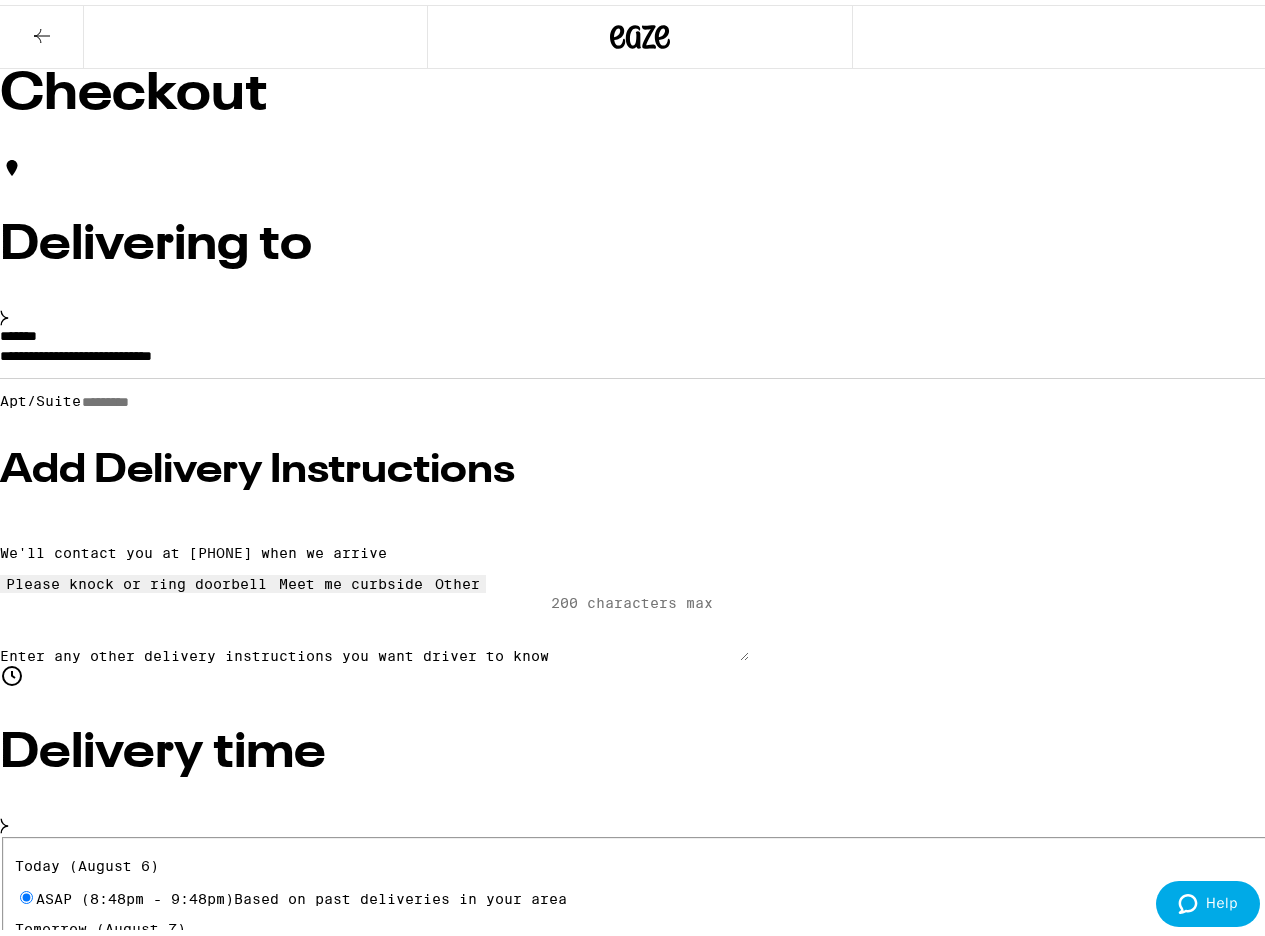 click 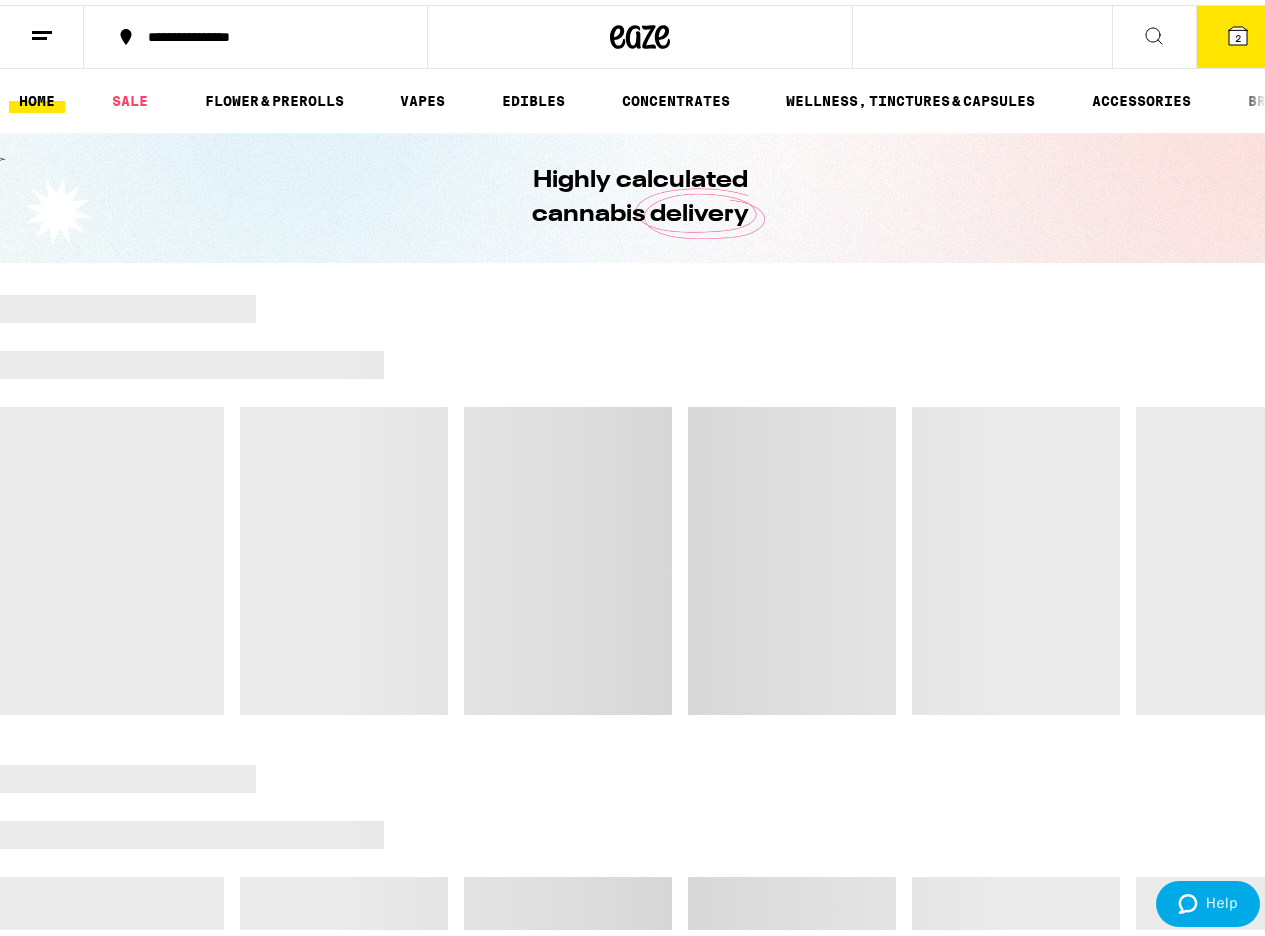 click 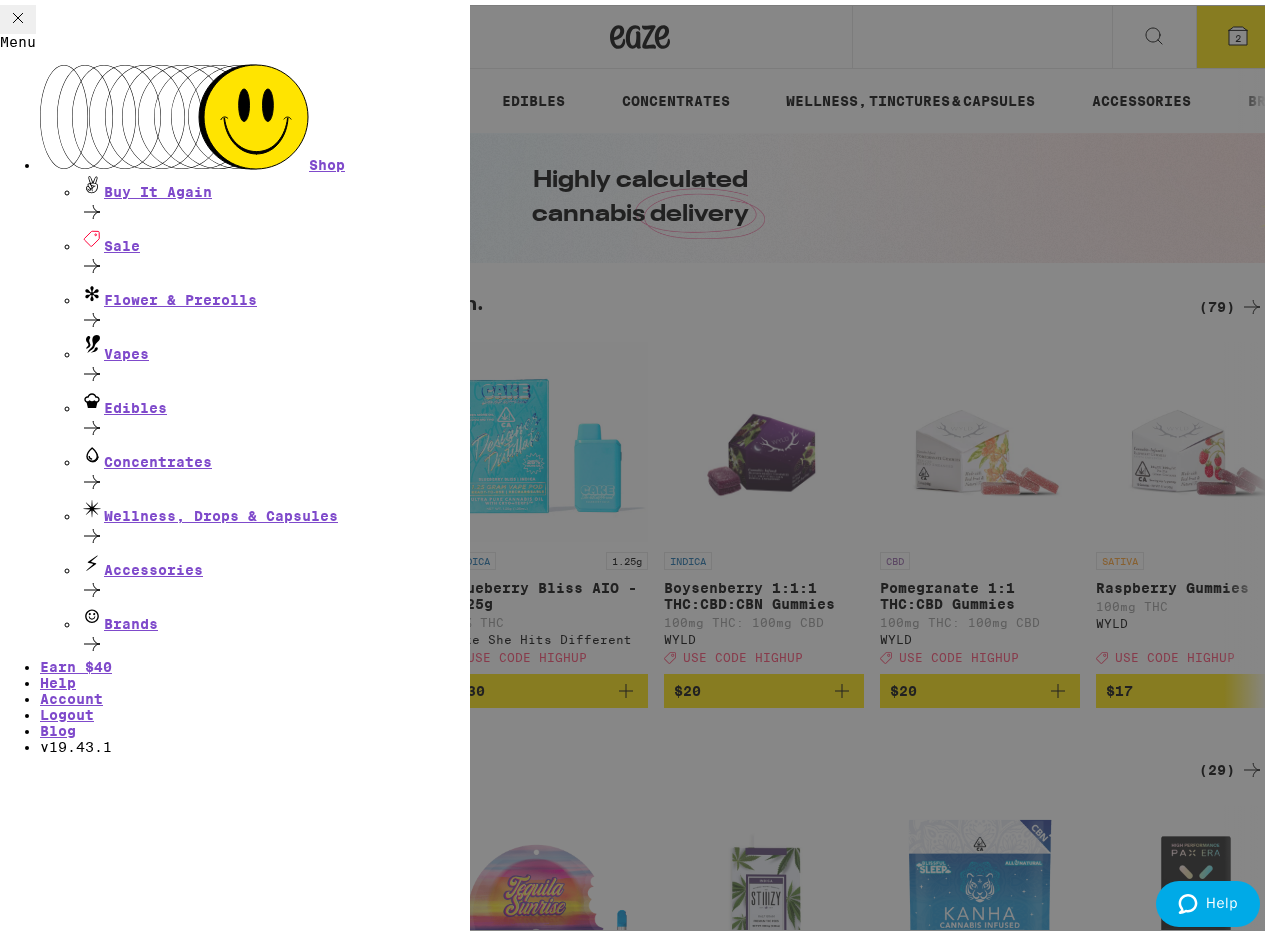 click on "Account" at bounding box center [71, 694] 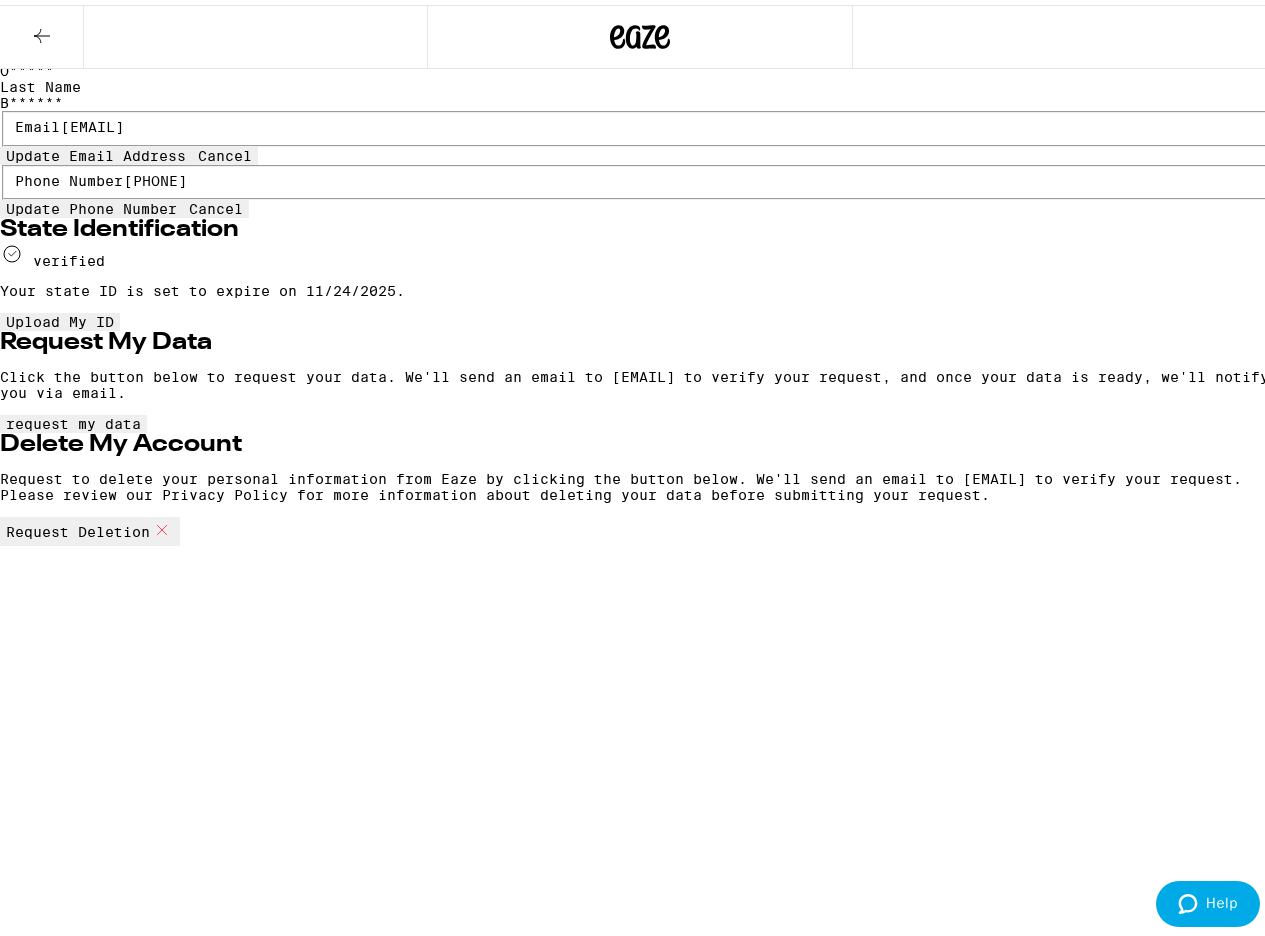 scroll, scrollTop: 0, scrollLeft: 0, axis: both 